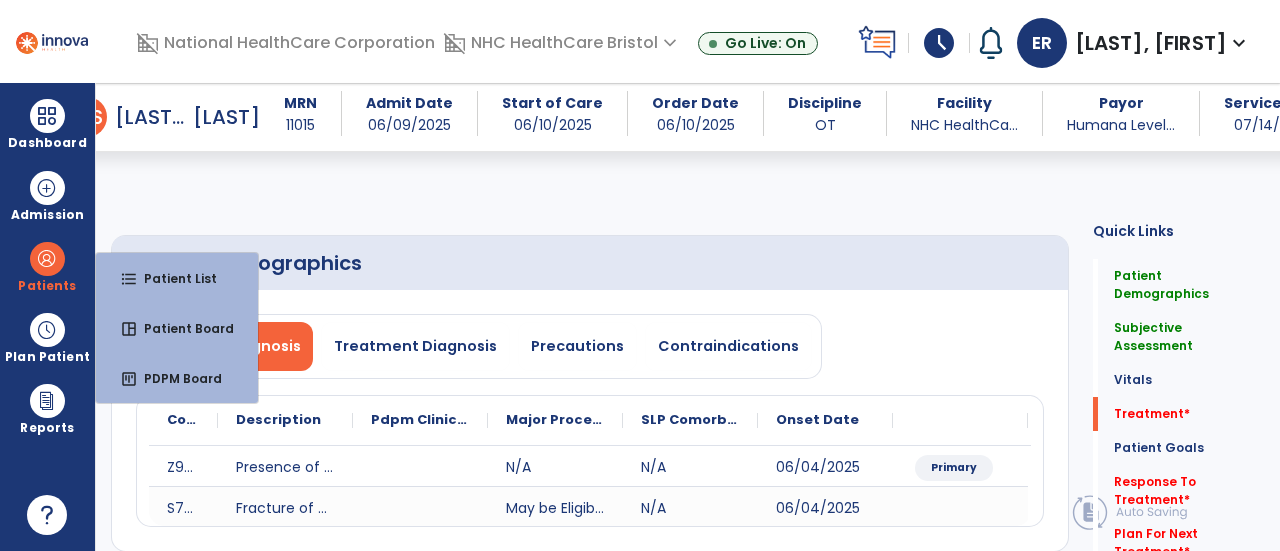 select on "*" 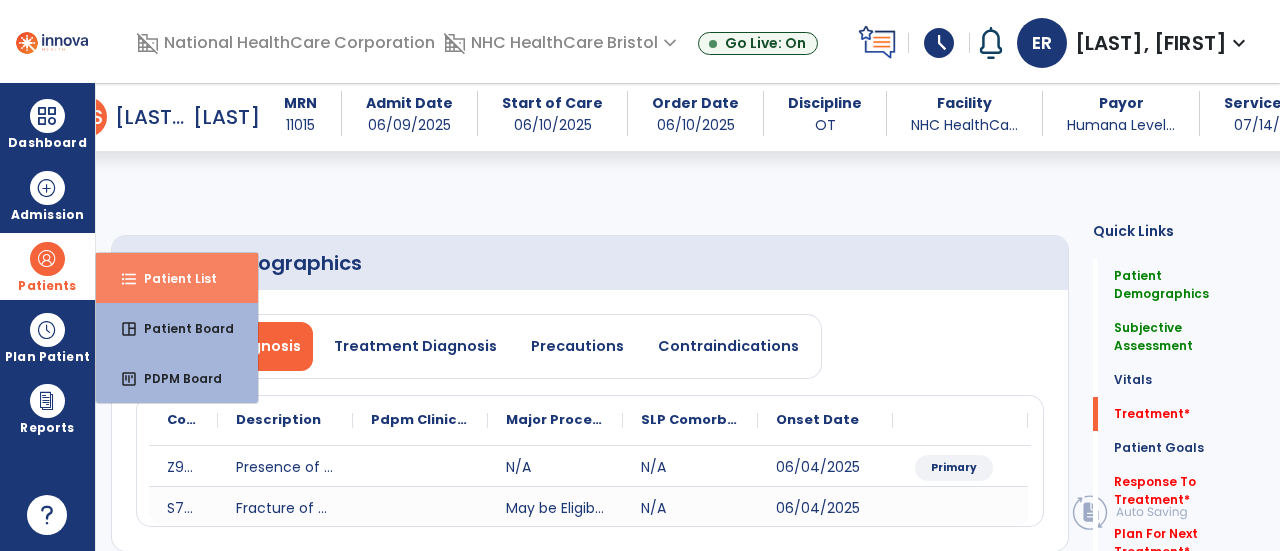 click on "Patient List" at bounding box center [172, 278] 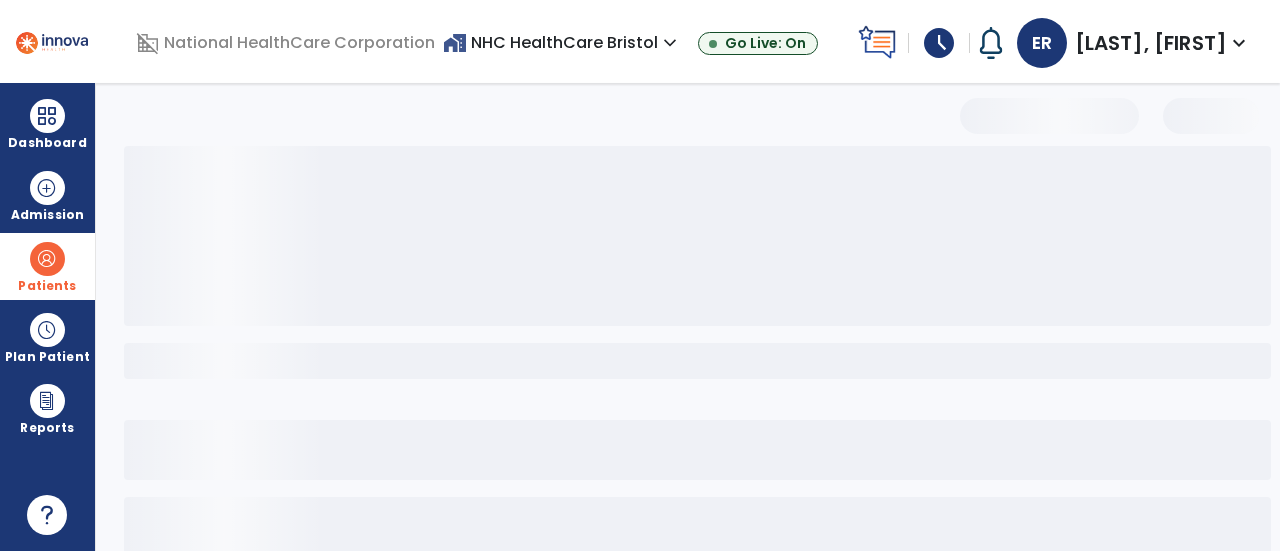 select on "***" 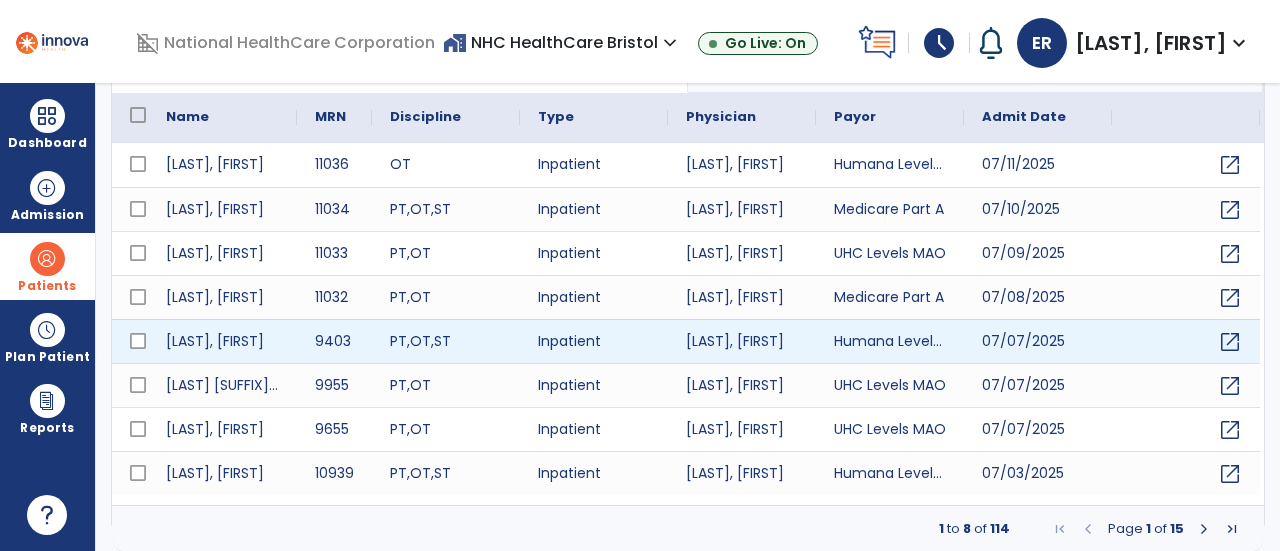 scroll, scrollTop: 0, scrollLeft: 0, axis: both 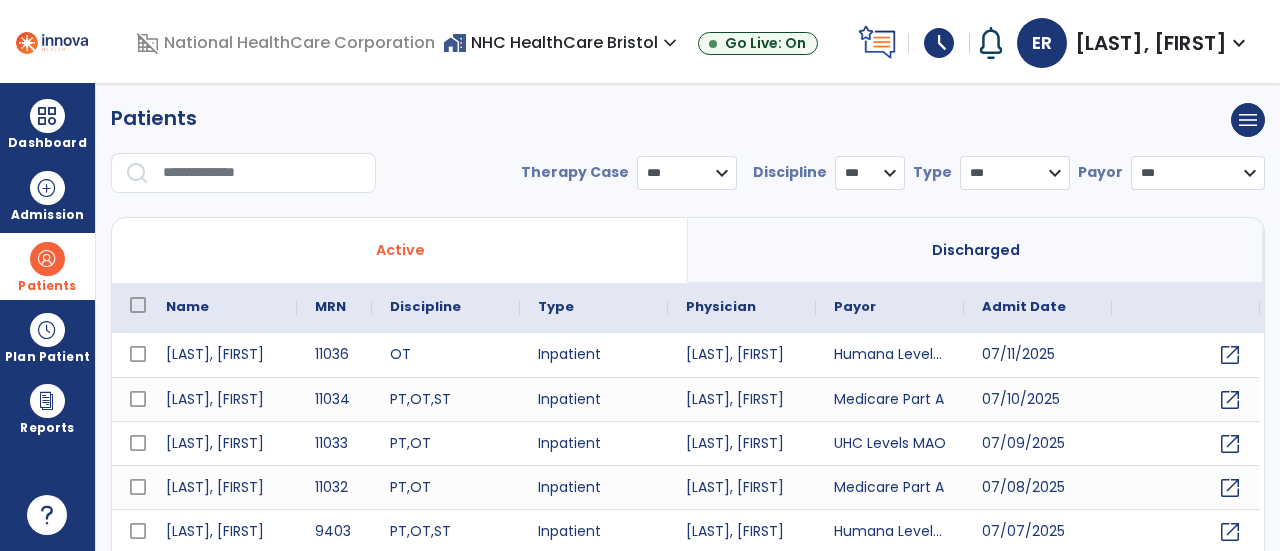 click at bounding box center [262, 173] 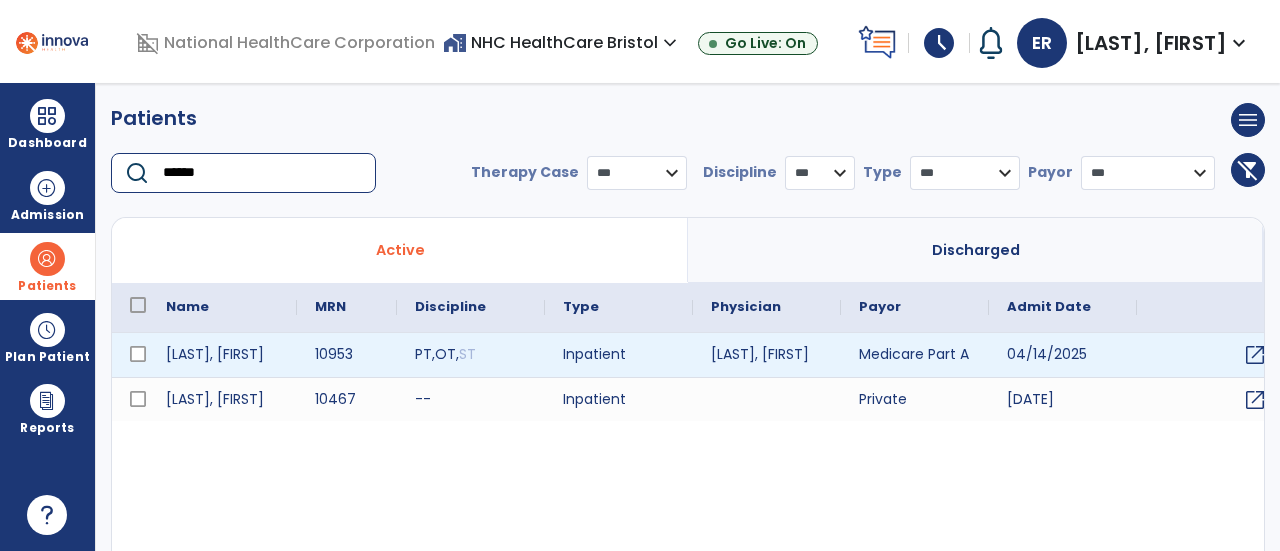 type on "******" 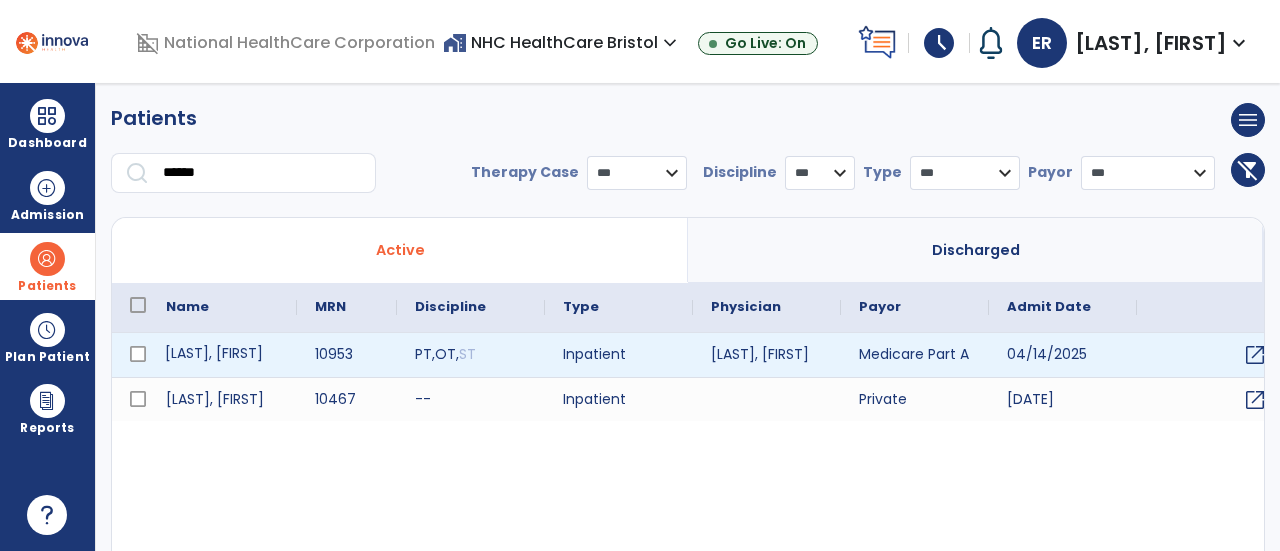 click on "[LAST], [FIRST]" at bounding box center (222, 355) 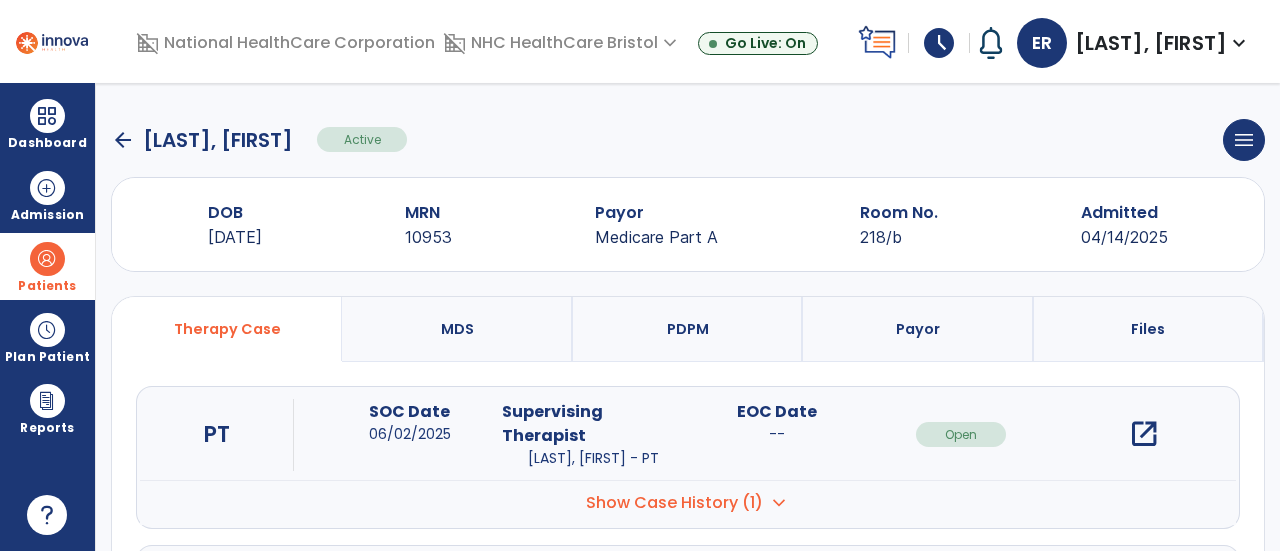 click on "arrow_back   [LAST], [FIRST]  Active  menu   Edit Admission   View OBRA Report   Discharge Patient" 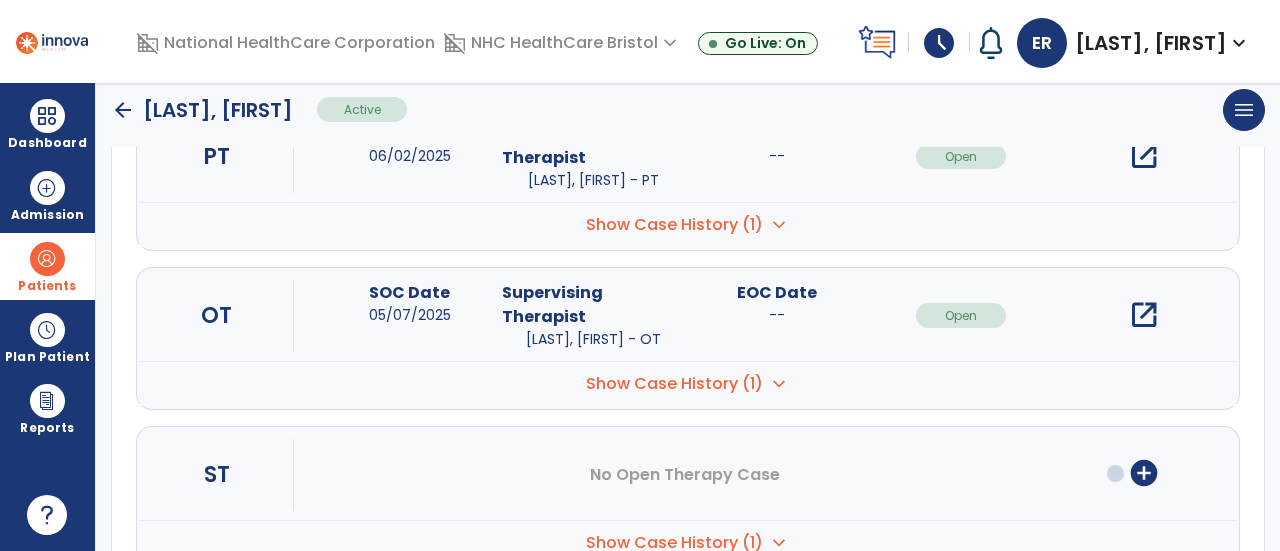 scroll, scrollTop: 279, scrollLeft: 0, axis: vertical 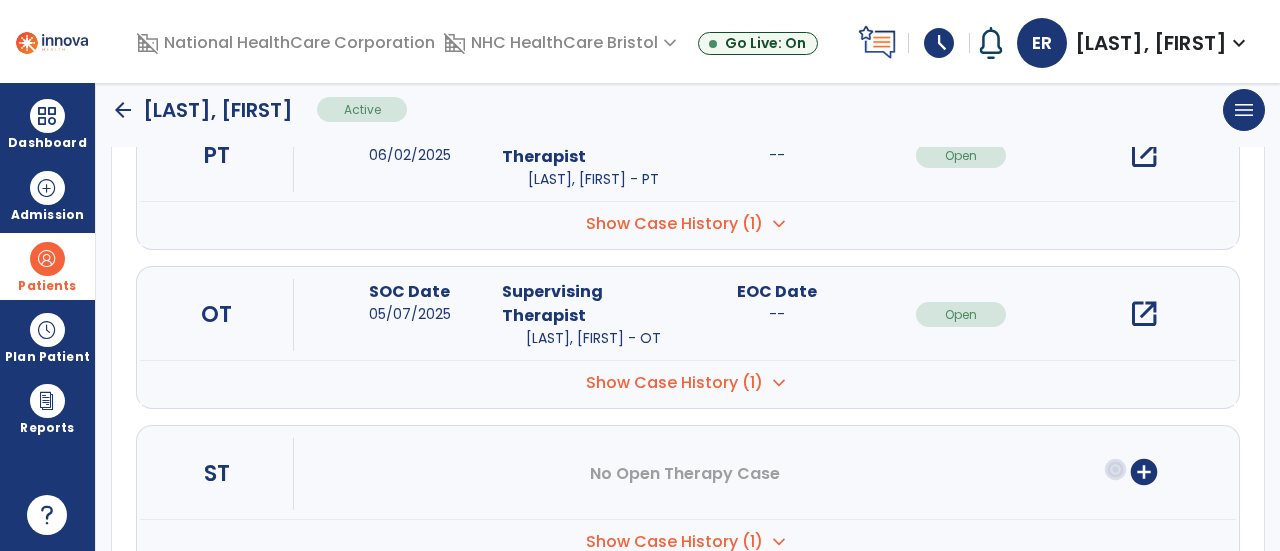 click on "OT SOC Date 05/07/2025 Supervising Therapist [LAST] , [FIRST] - OT EOC Date   --    Open  open_in_new" at bounding box center (688, 315) 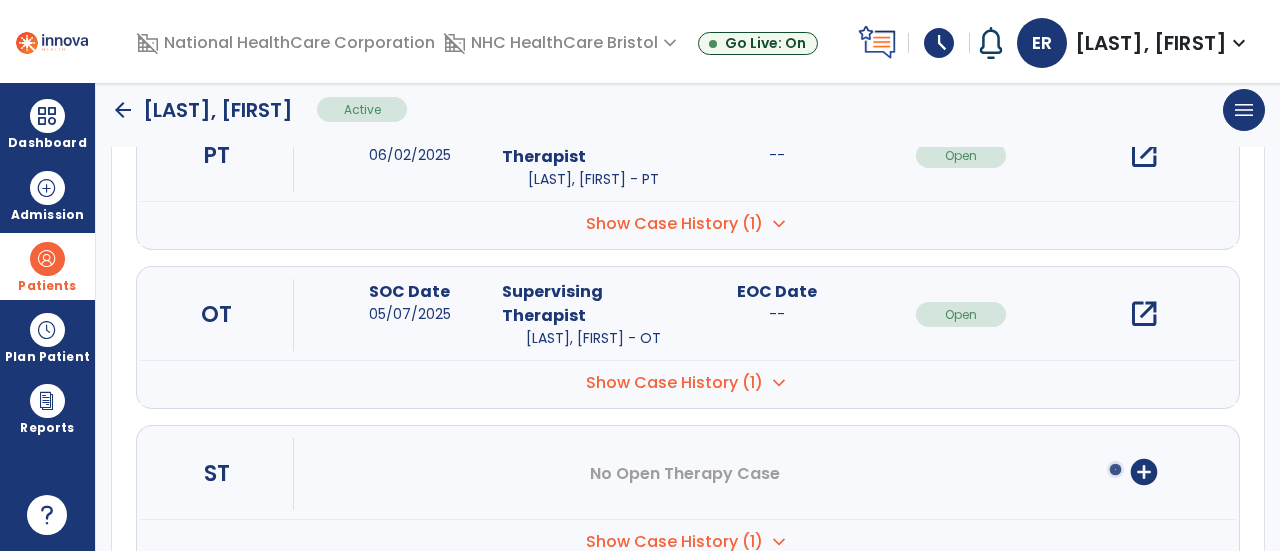 click on "open_in_new" at bounding box center [1144, 314] 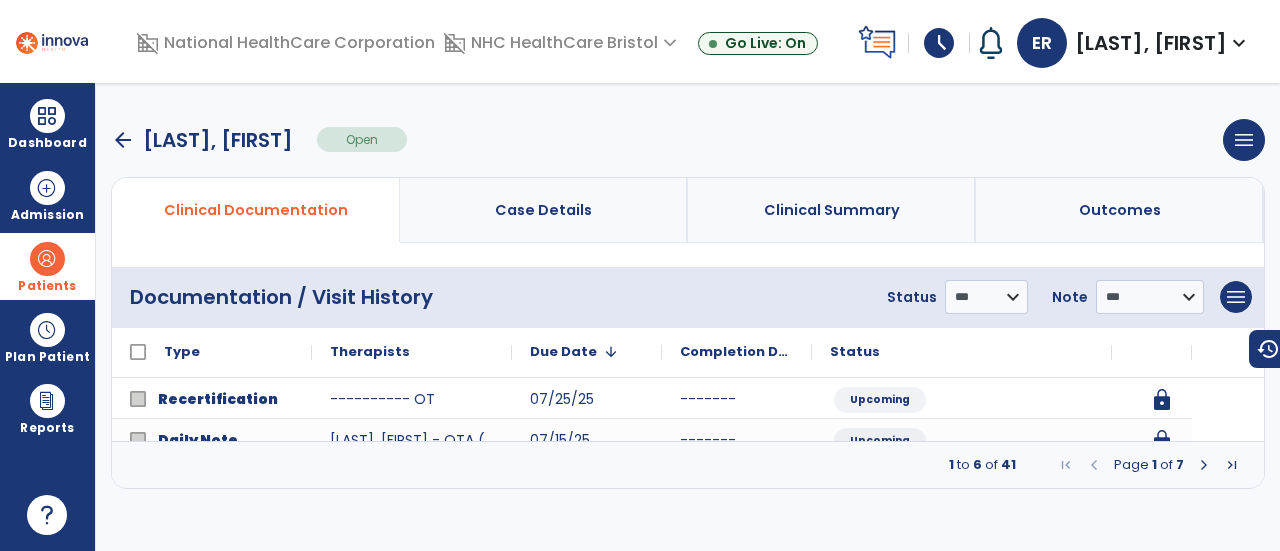 scroll, scrollTop: 0, scrollLeft: 0, axis: both 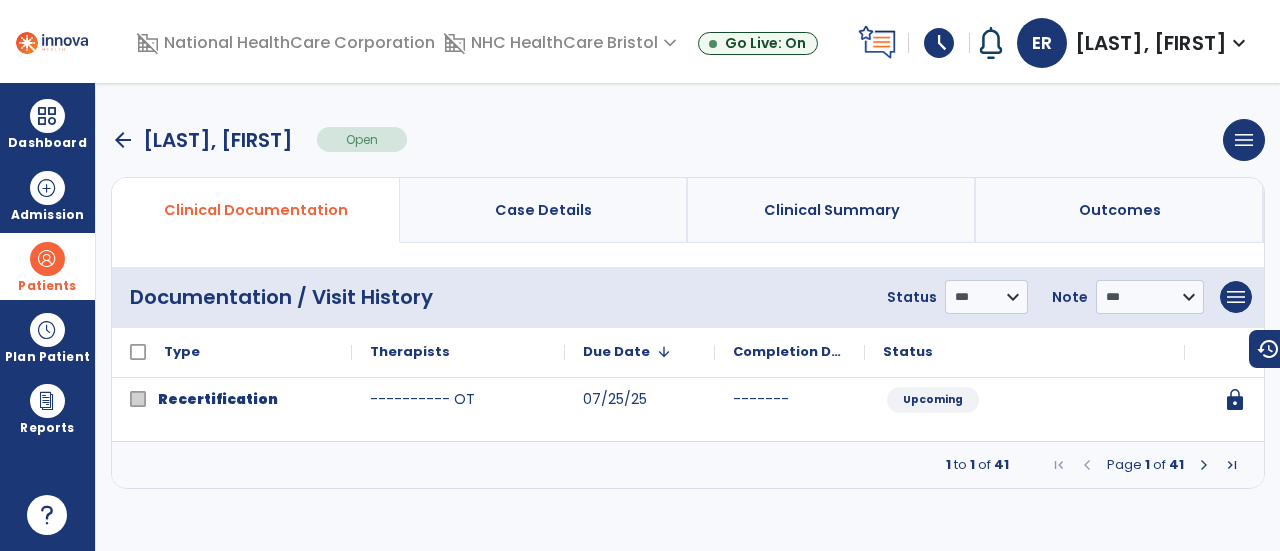 click at bounding box center [1204, 465] 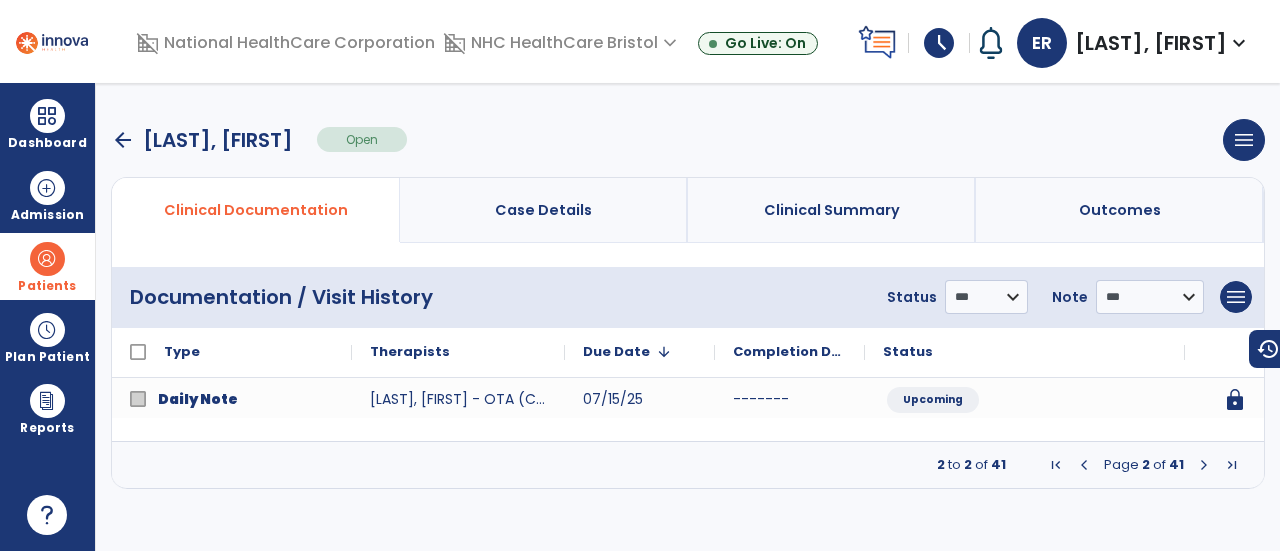 click at bounding box center [1204, 465] 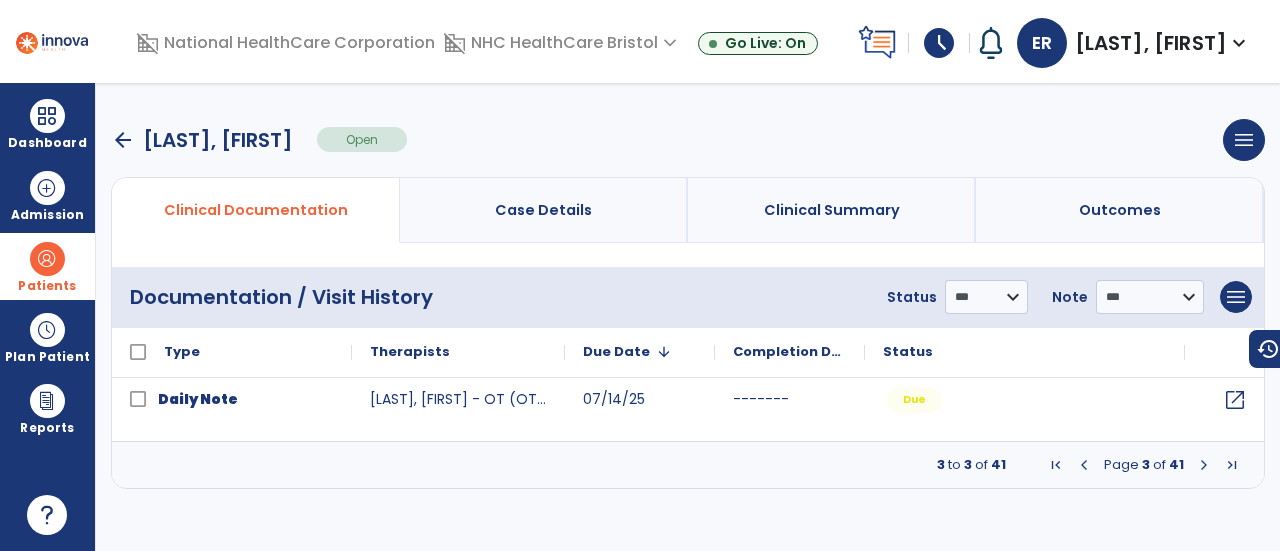 click at bounding box center (1204, 465) 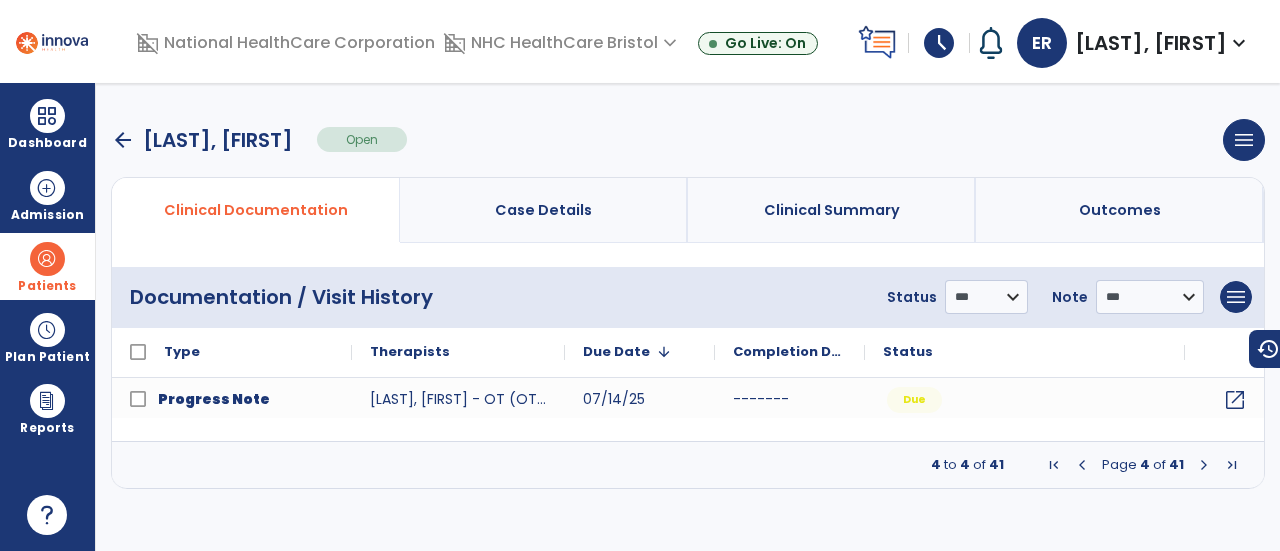 click at bounding box center (1204, 465) 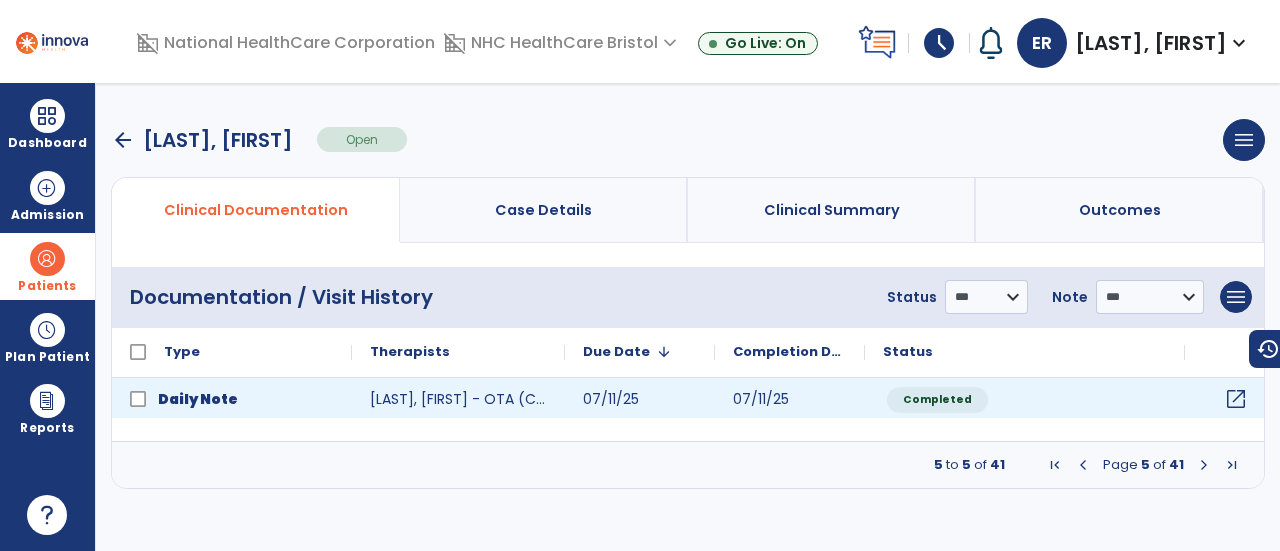 click on "open_in_new" 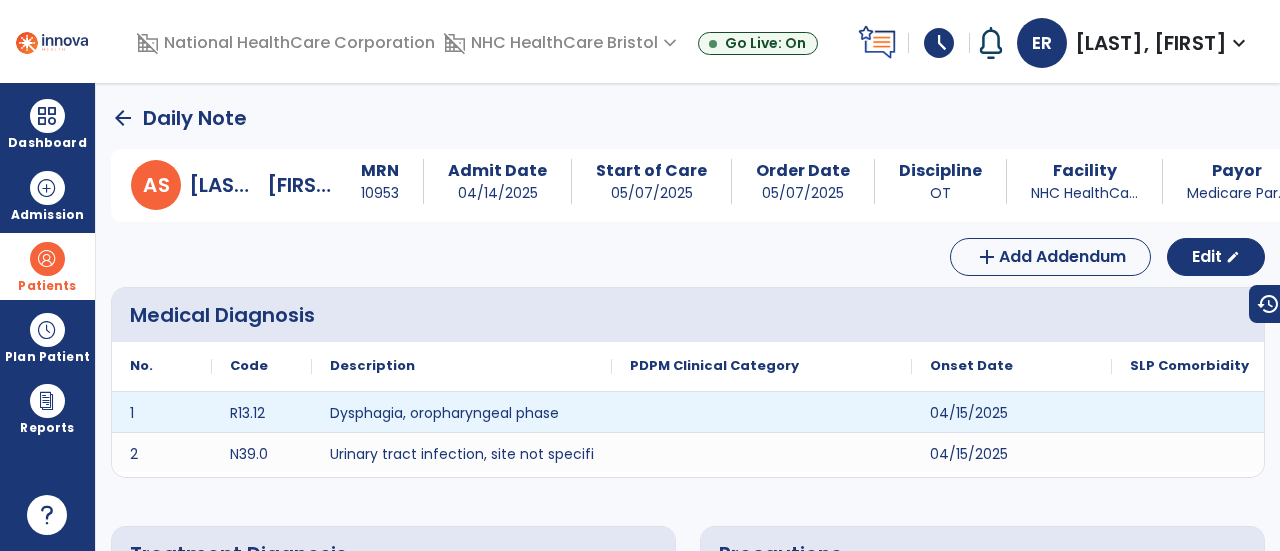 click on "1 R13.12 Dysphagia, oropharyngeal phase  04/15/2025" at bounding box center (812, 412) 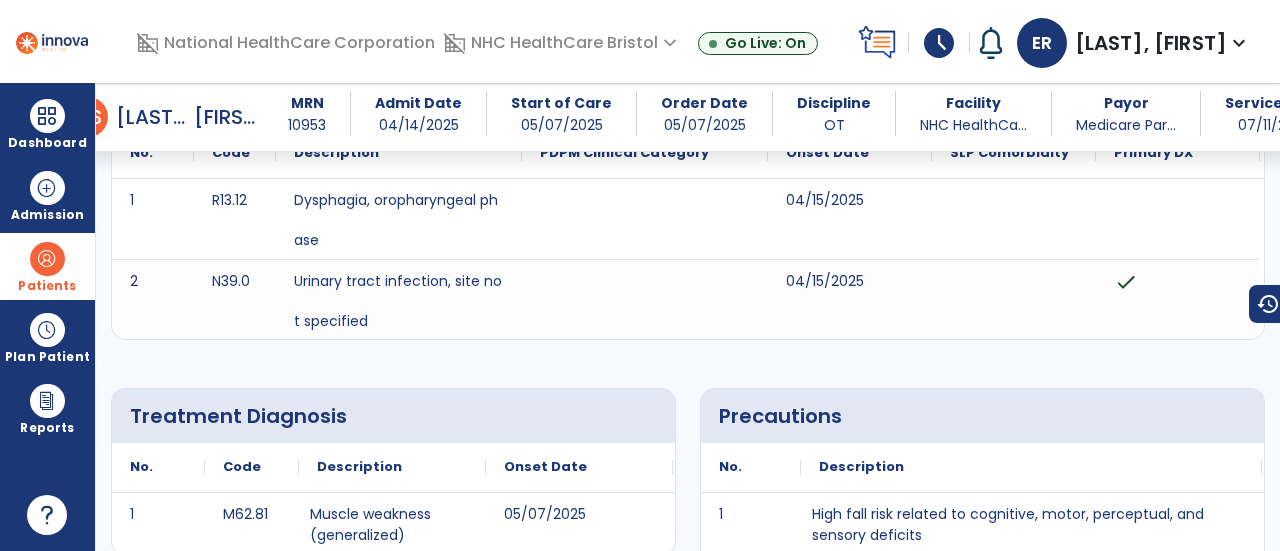 scroll, scrollTop: 0, scrollLeft: 0, axis: both 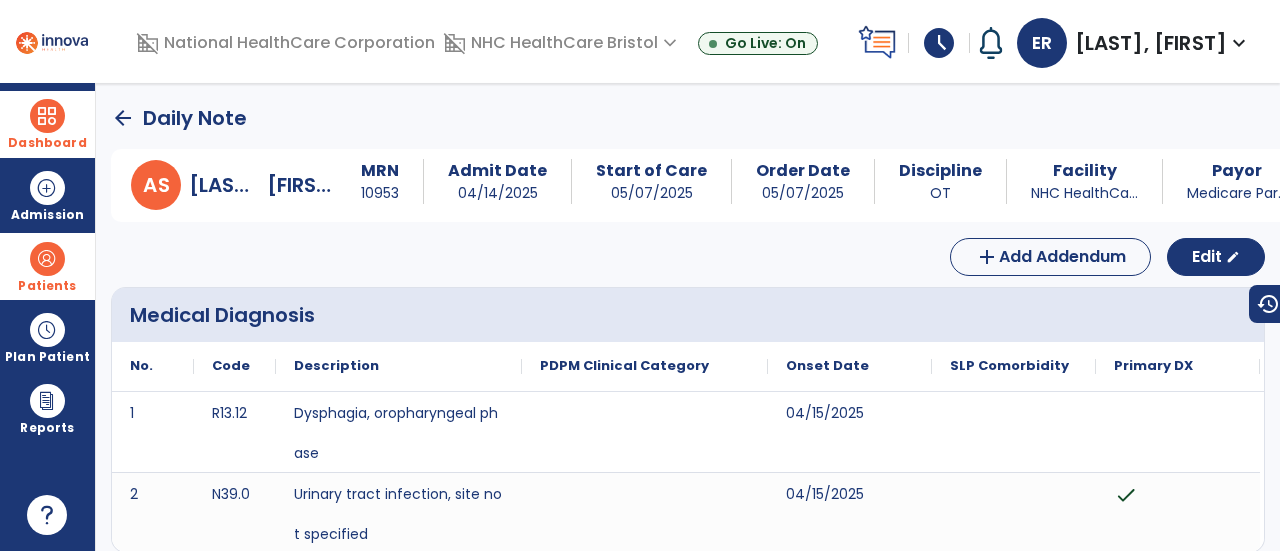 click at bounding box center [47, 116] 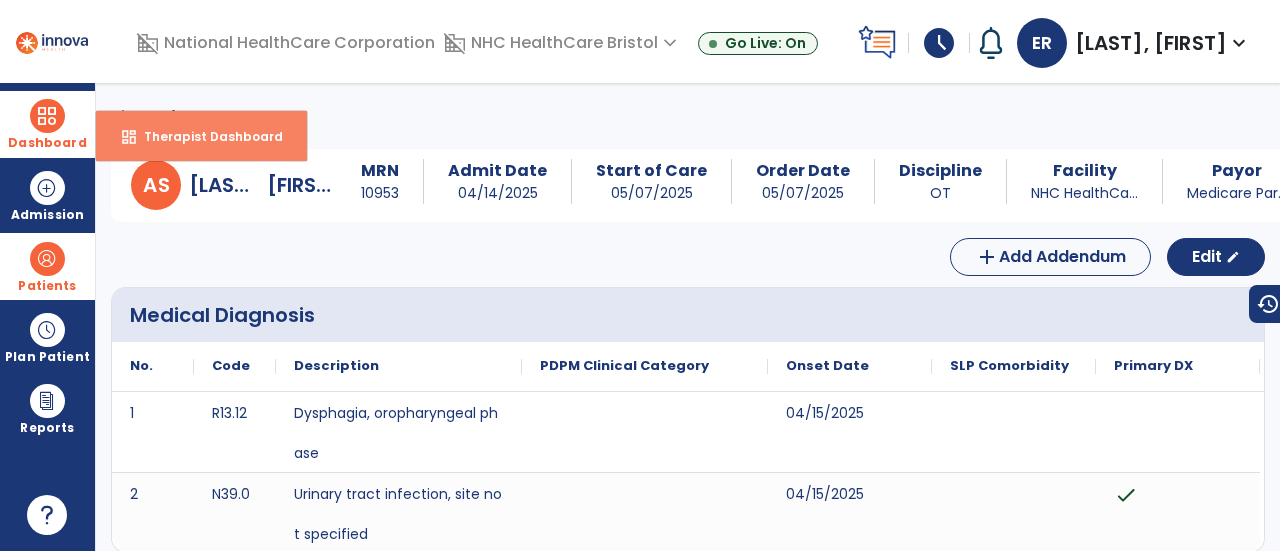 click on "dashboard  Therapist Dashboard" at bounding box center [201, 136] 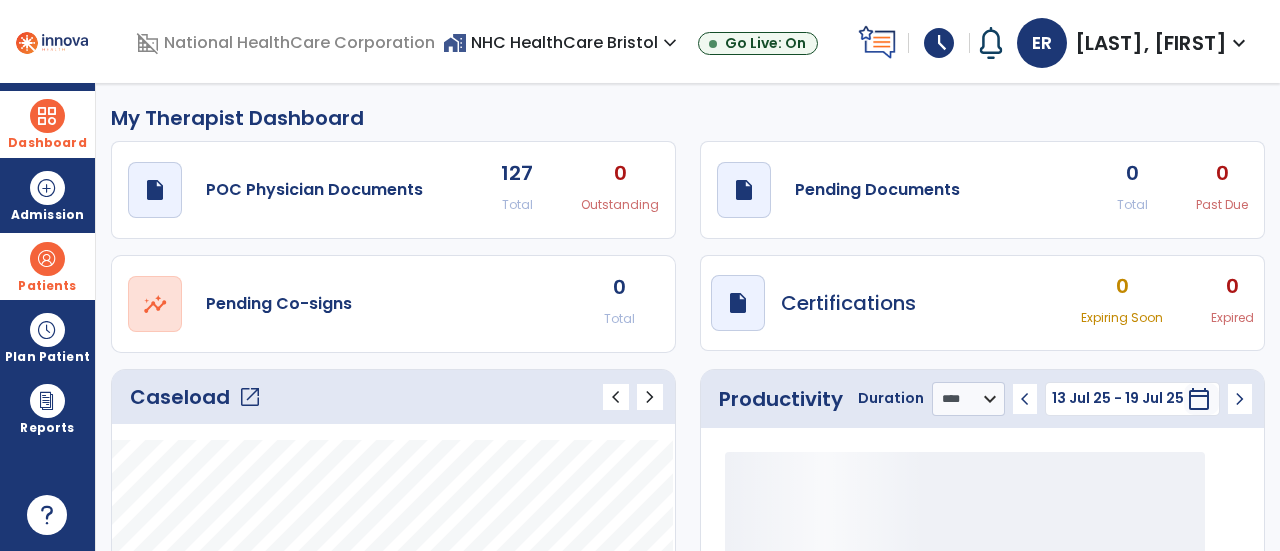 click on "open_in_new" 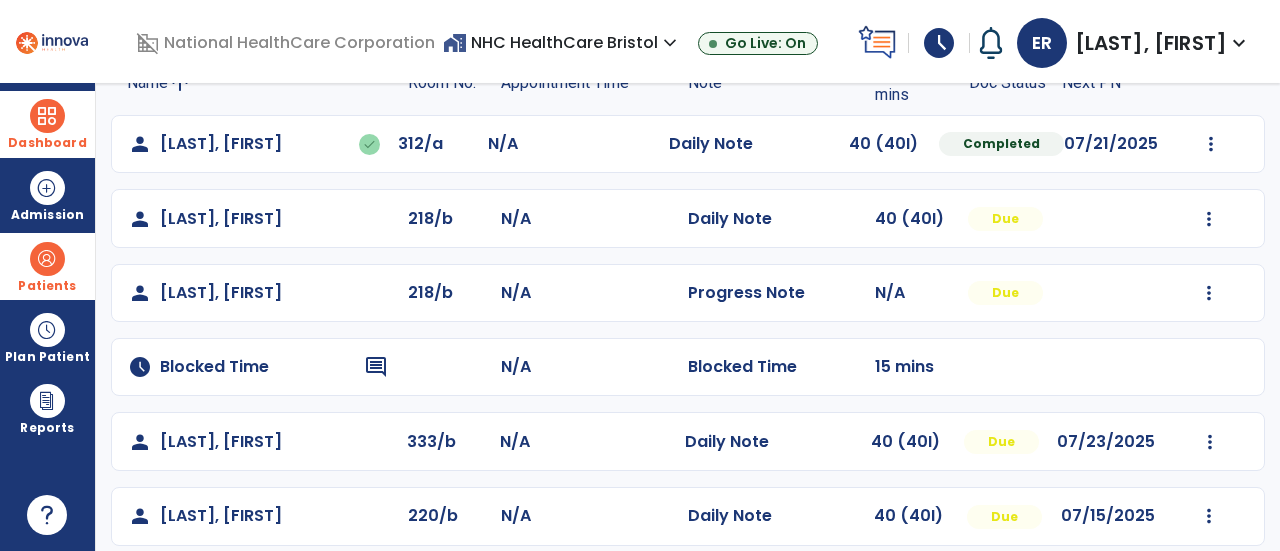 scroll, scrollTop: 406, scrollLeft: 0, axis: vertical 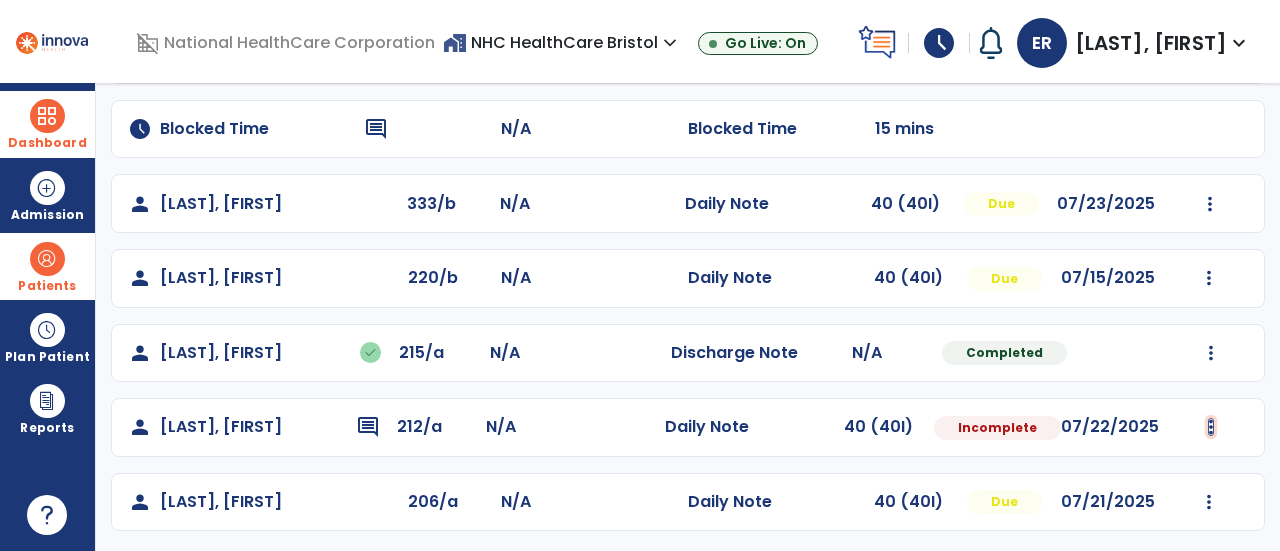 click at bounding box center [1211, -94] 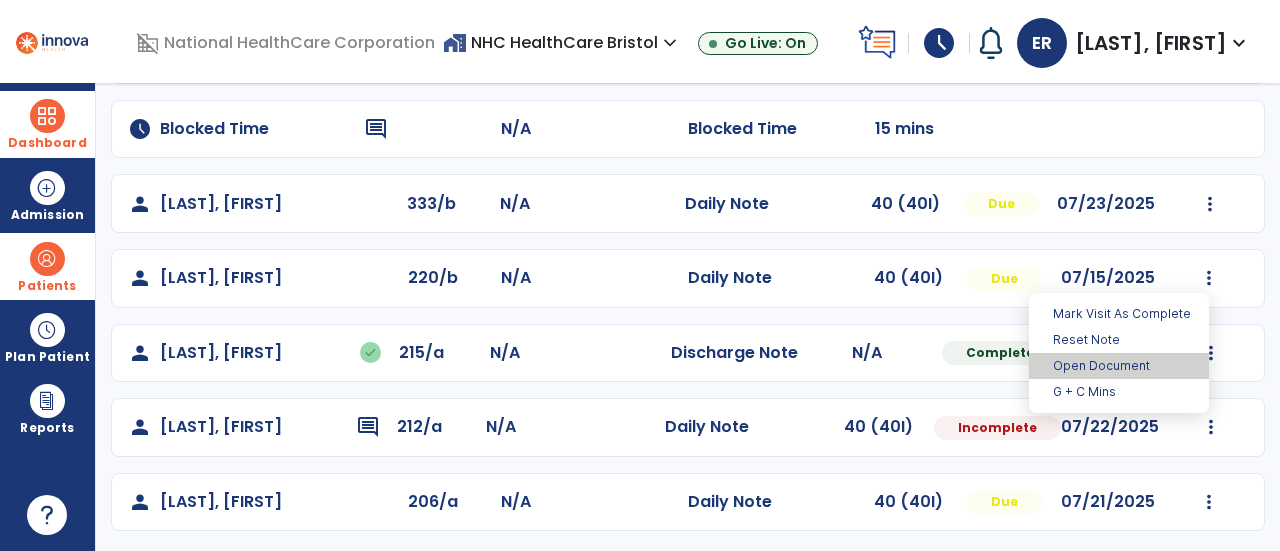 click on "Open Document" at bounding box center (1119, 366) 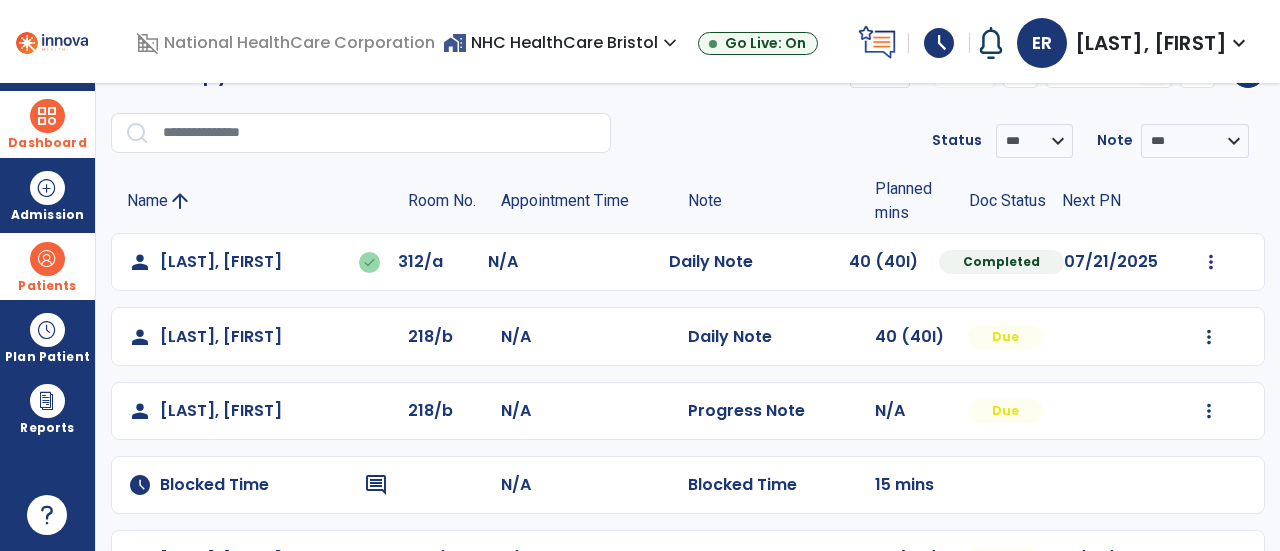 select on "*" 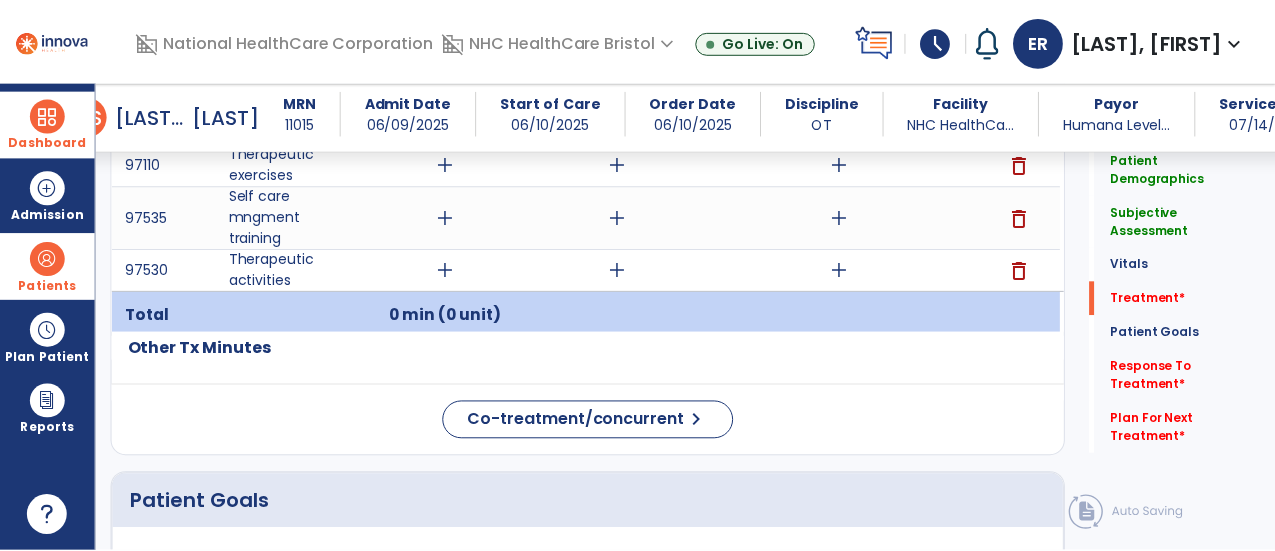 scroll, scrollTop: 1173, scrollLeft: 0, axis: vertical 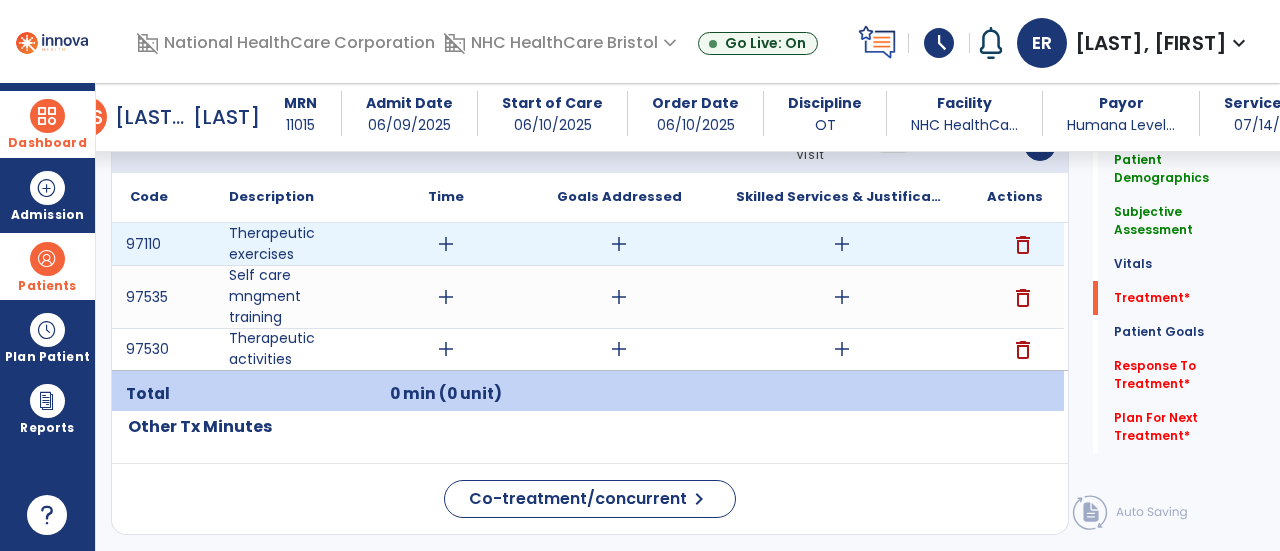 click on "add" at bounding box center [842, 244] 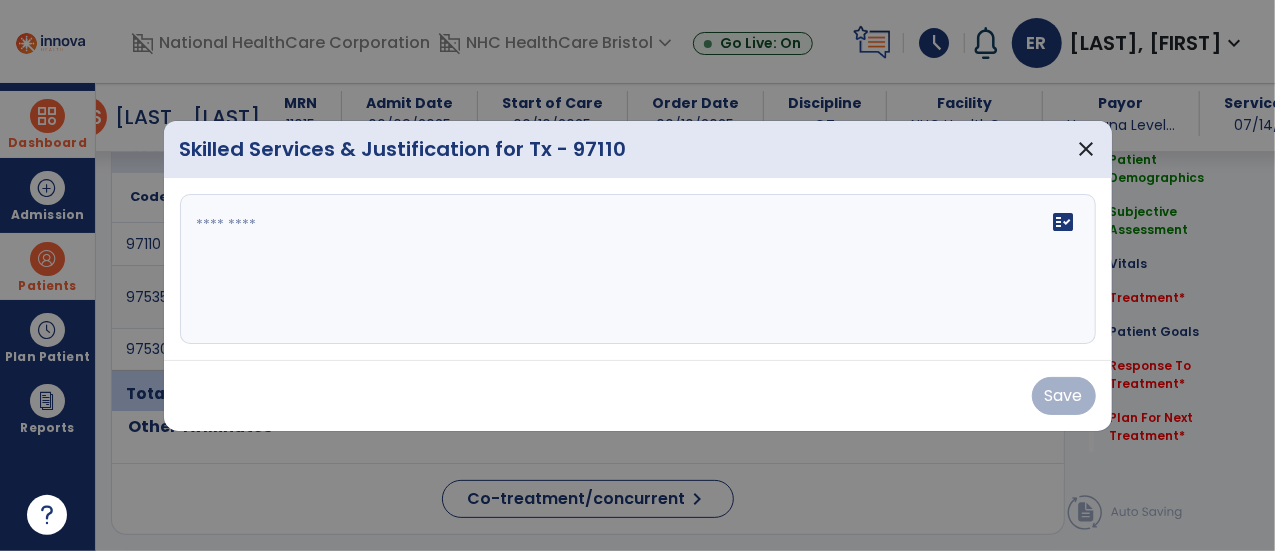 scroll, scrollTop: 1173, scrollLeft: 0, axis: vertical 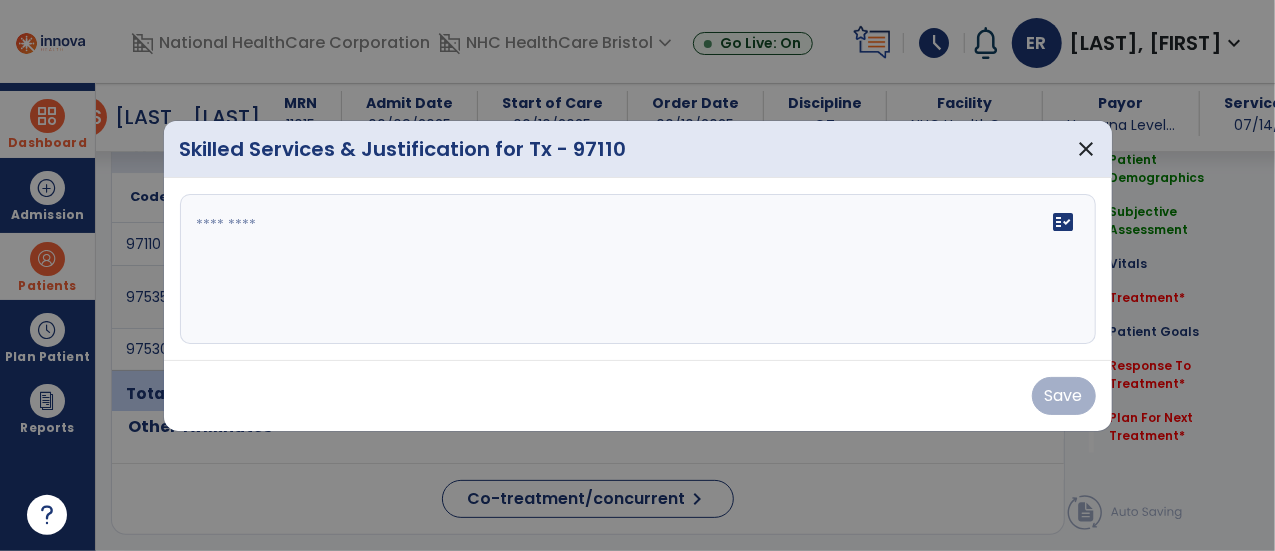 click at bounding box center [638, 269] 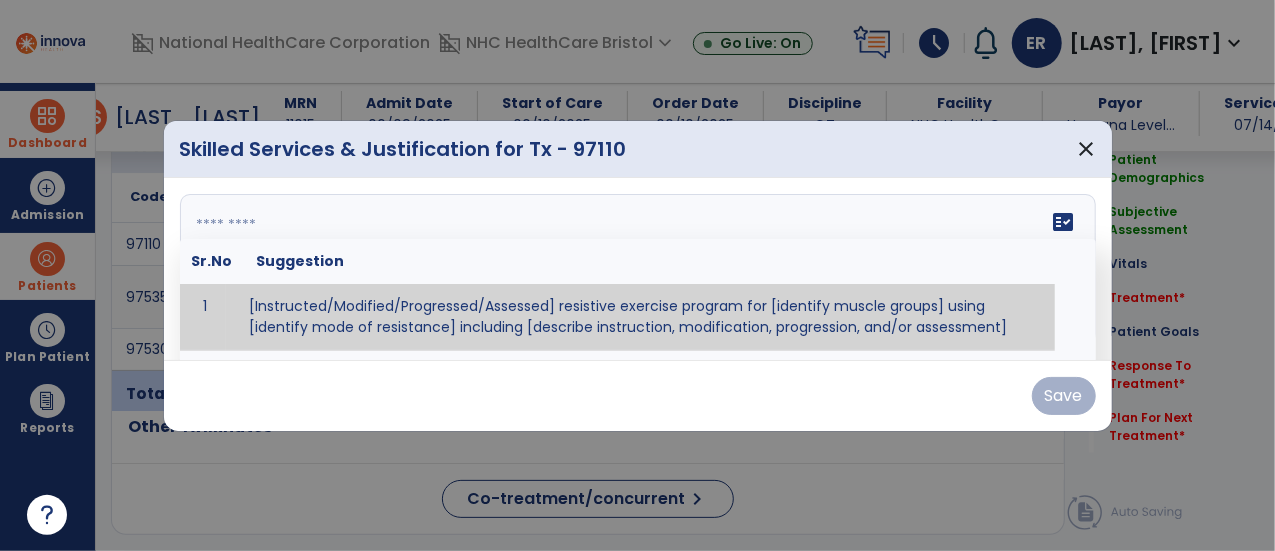 paste on "**********" 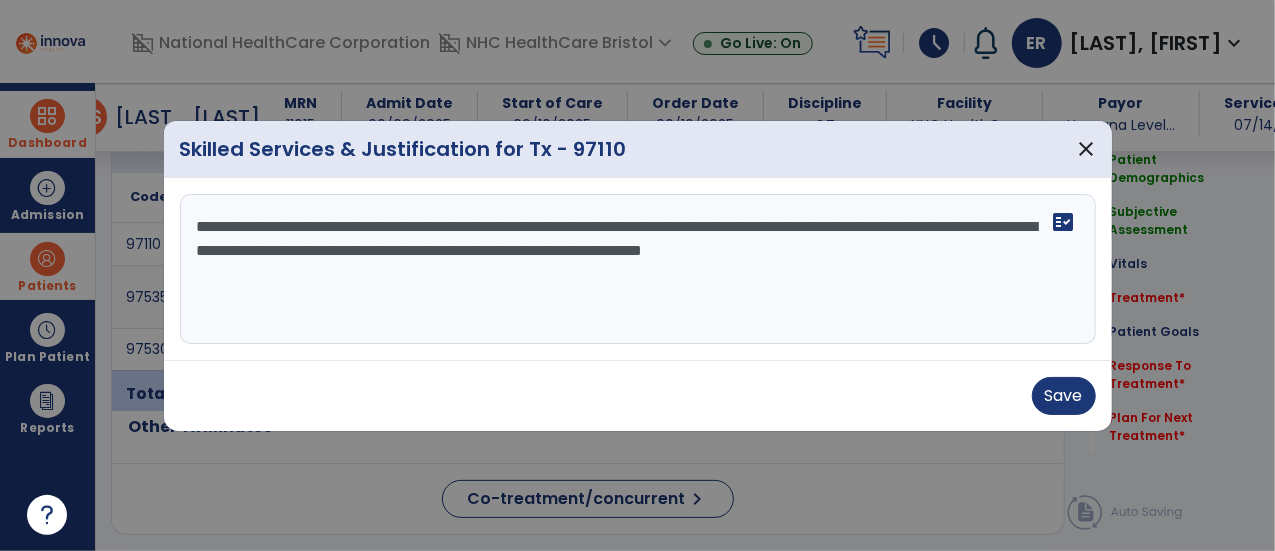 click on "**********" at bounding box center [638, 269] 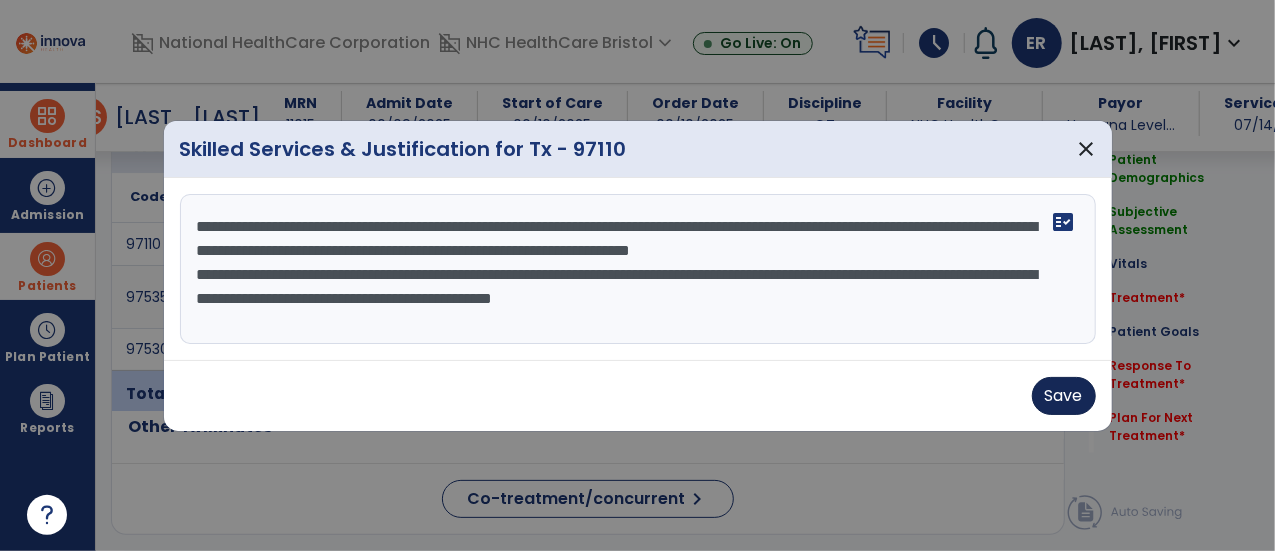 type on "**********" 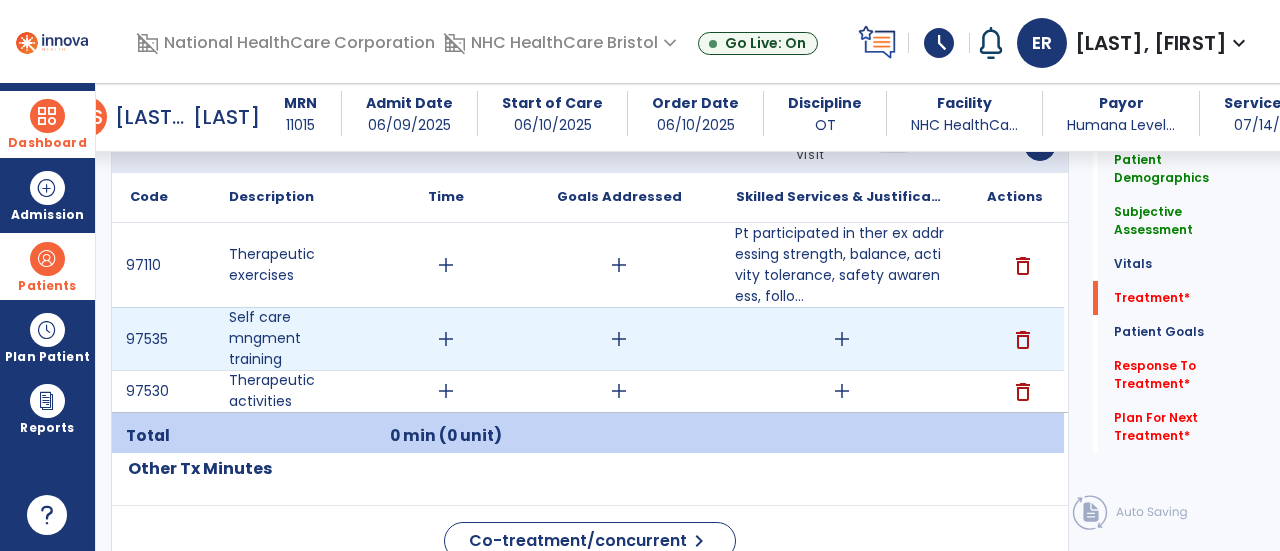 click on "add" at bounding box center [841, 339] 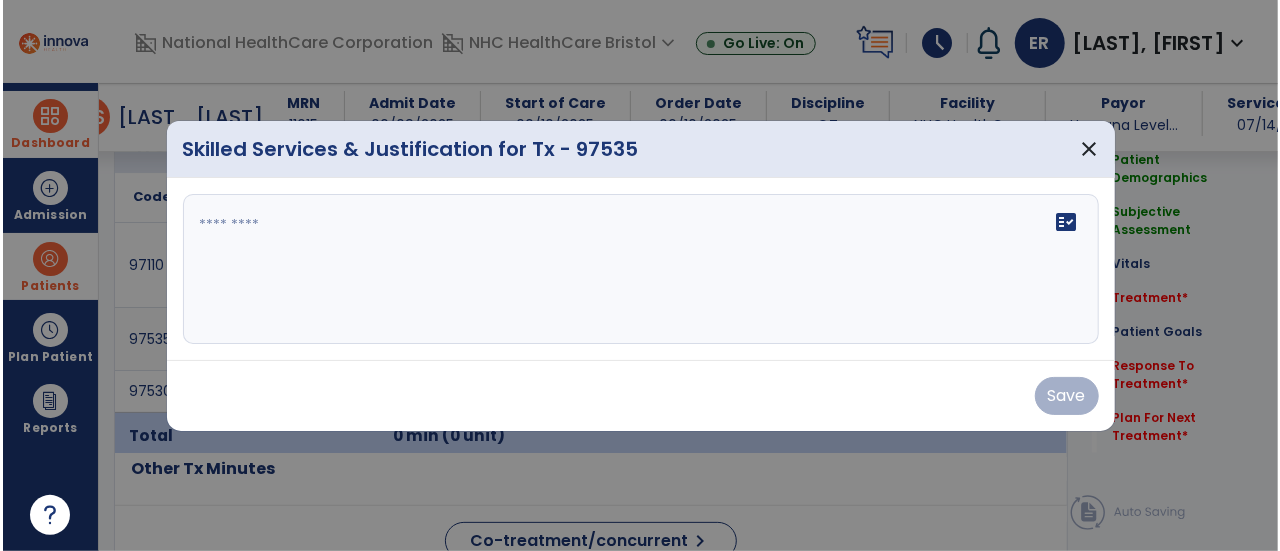 scroll, scrollTop: 1173, scrollLeft: 0, axis: vertical 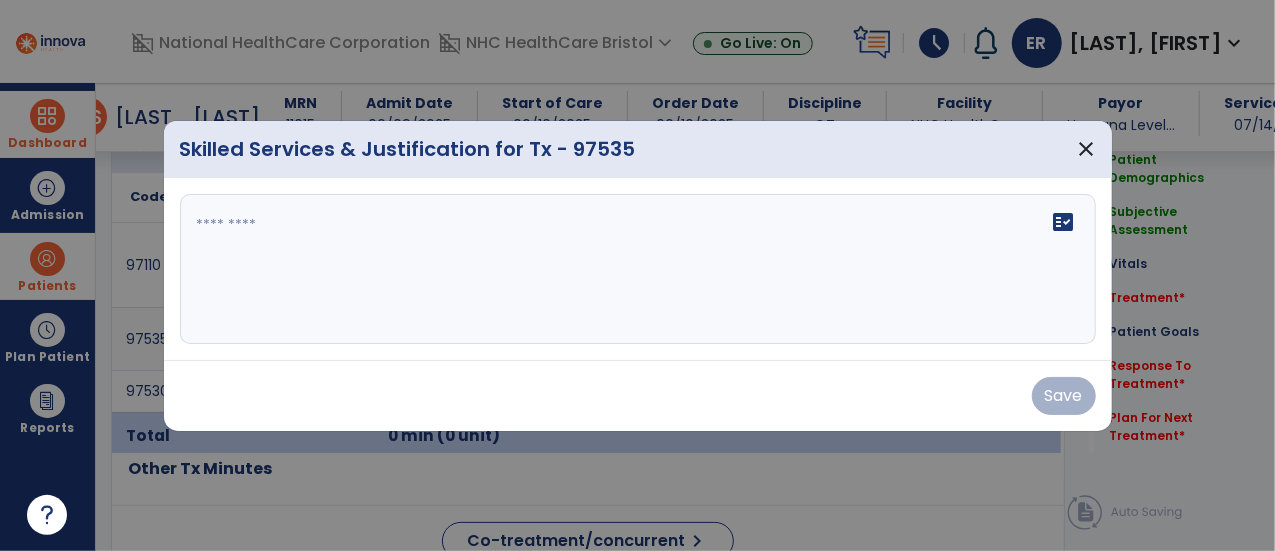 click at bounding box center [638, 269] 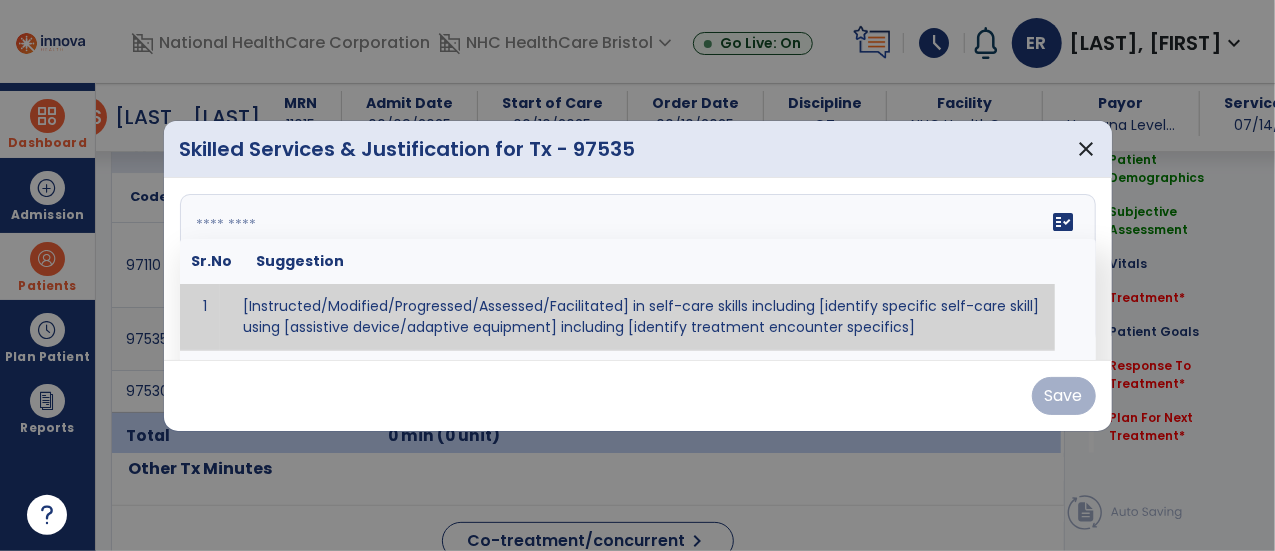 paste on "**********" 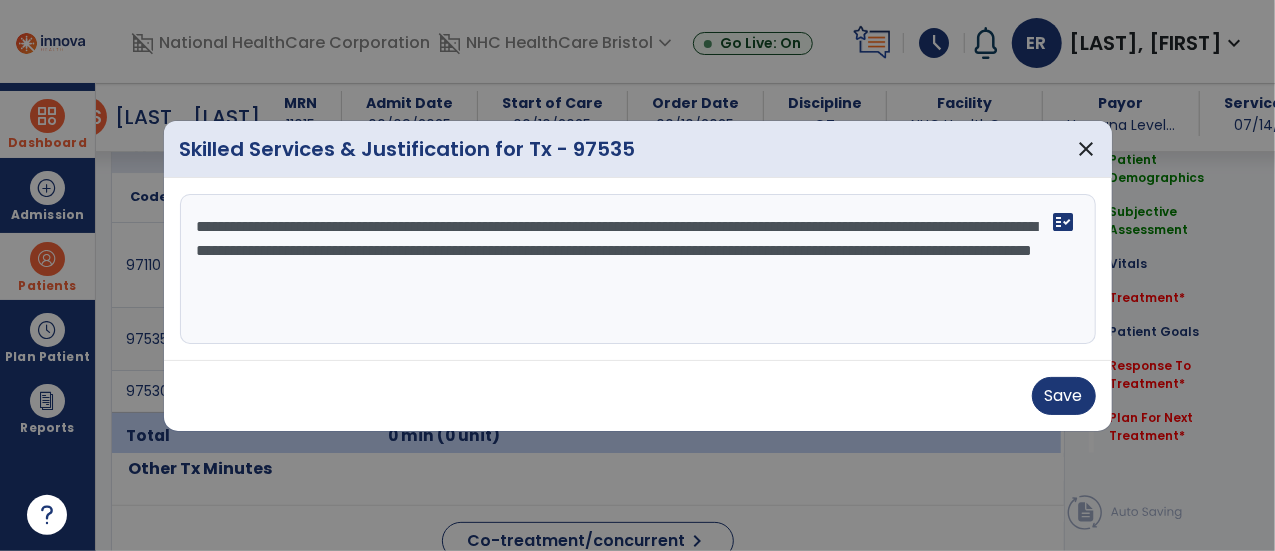 click on "**********" at bounding box center [638, 269] 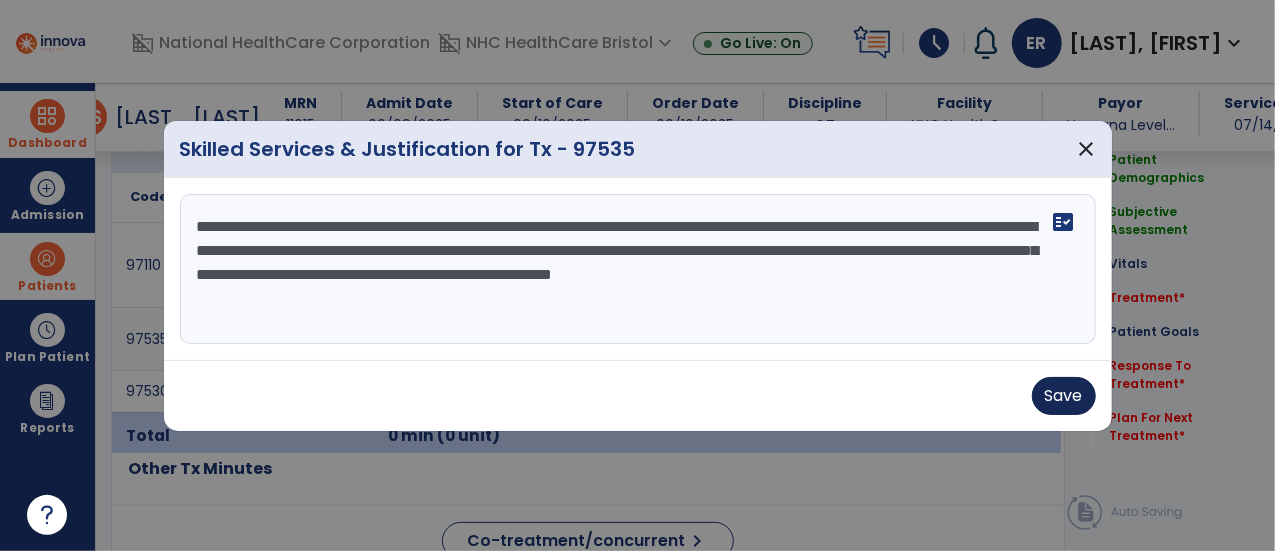 type on "**********" 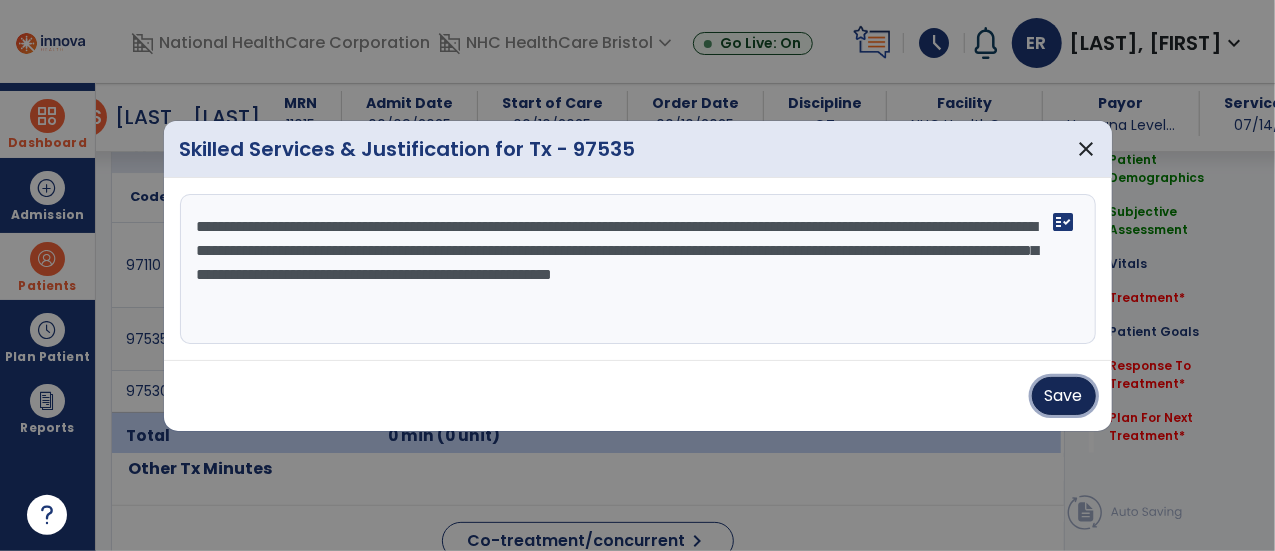 click on "Save" at bounding box center (1064, 396) 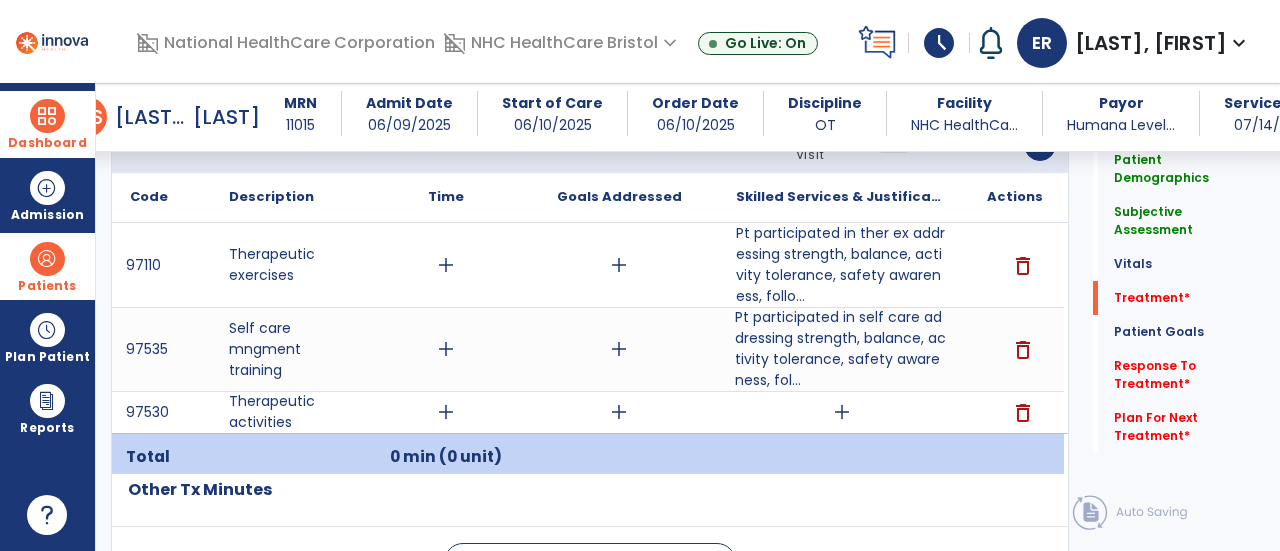 click at bounding box center [47, 259] 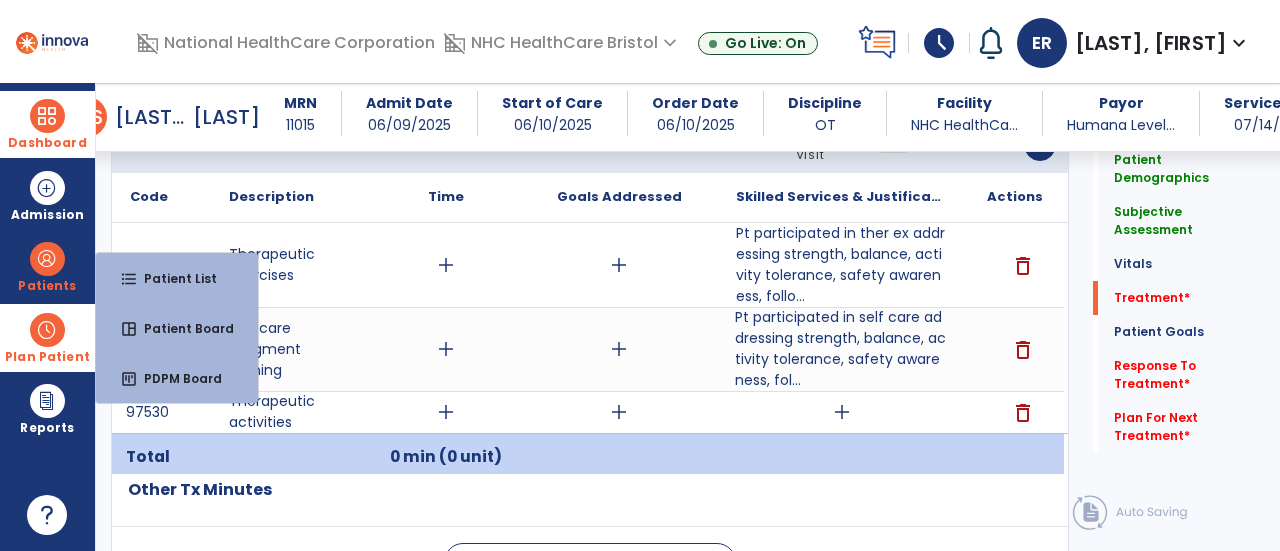 click at bounding box center (47, 330) 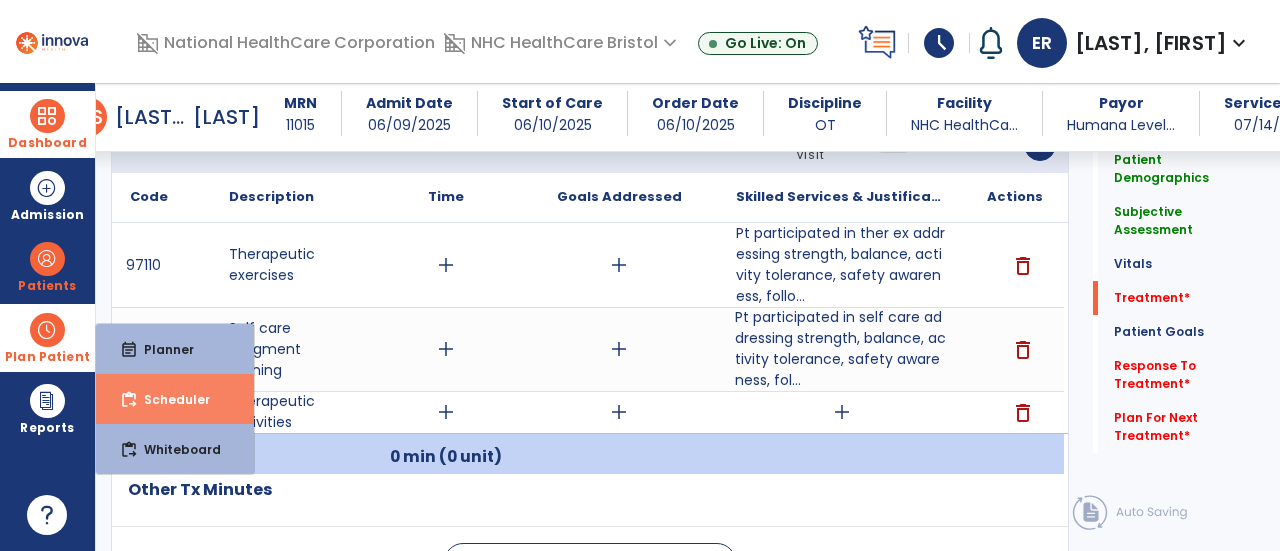 click on "Scheduler" at bounding box center [169, 399] 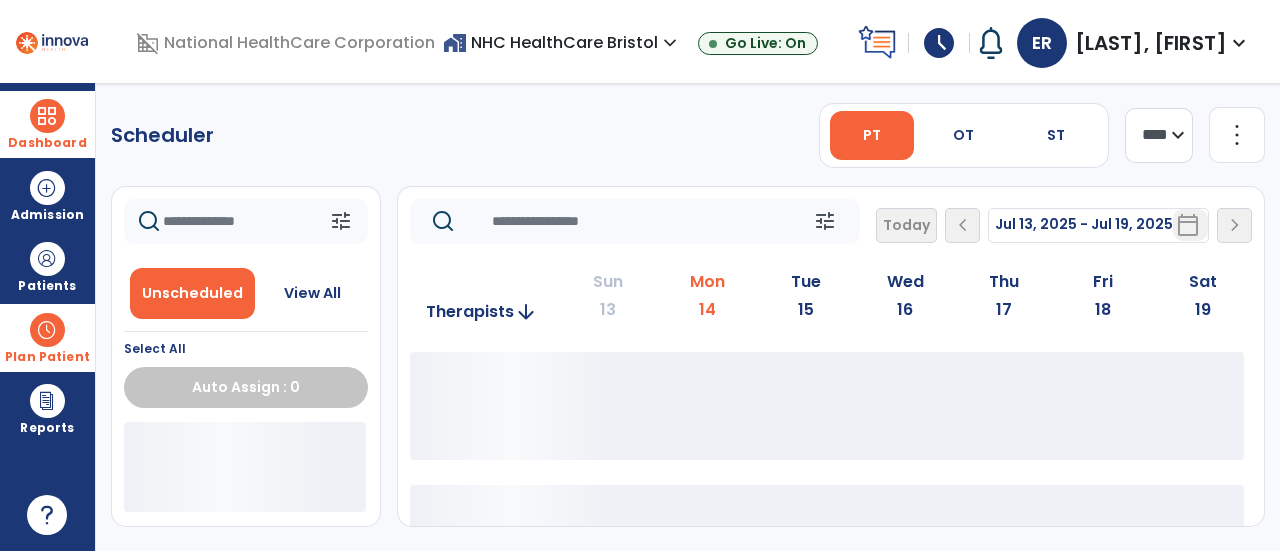 scroll, scrollTop: 0, scrollLeft: 0, axis: both 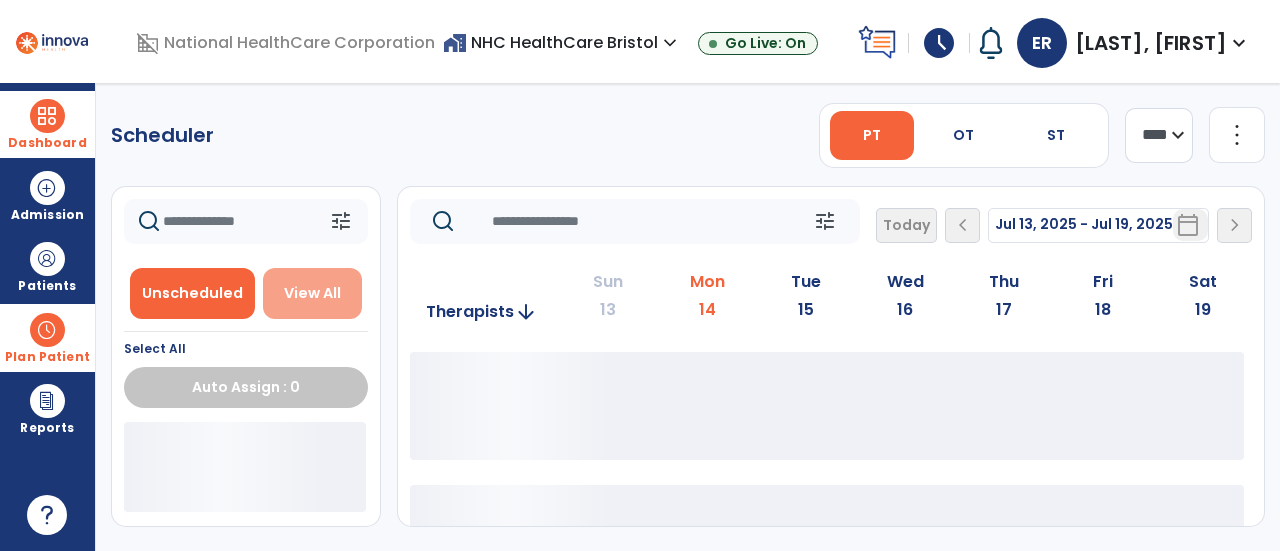 click on "View All" at bounding box center (313, 293) 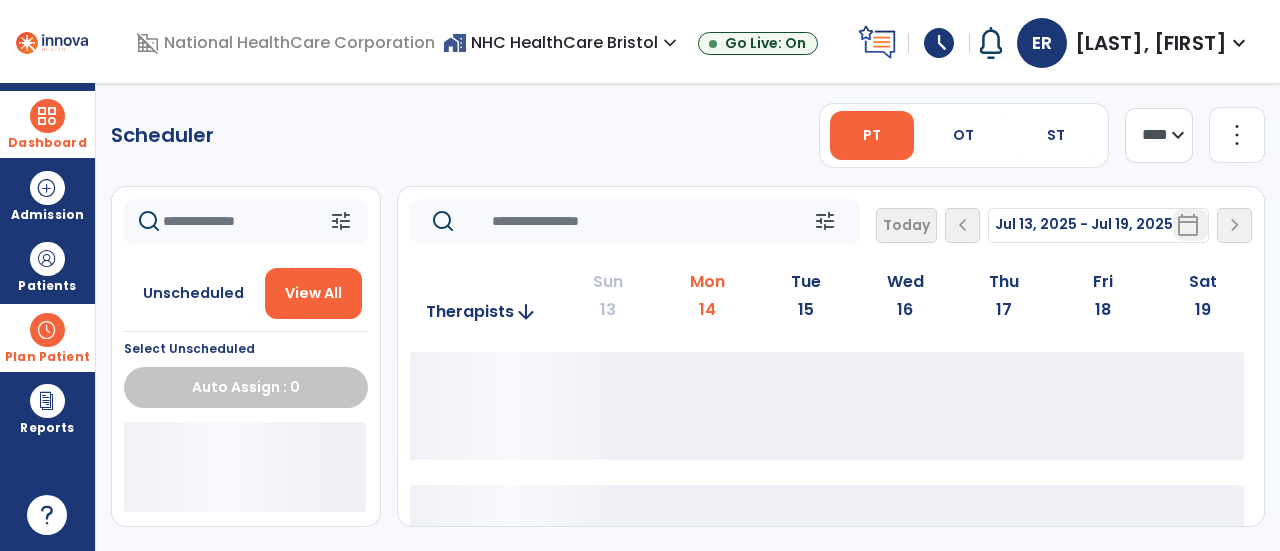 click 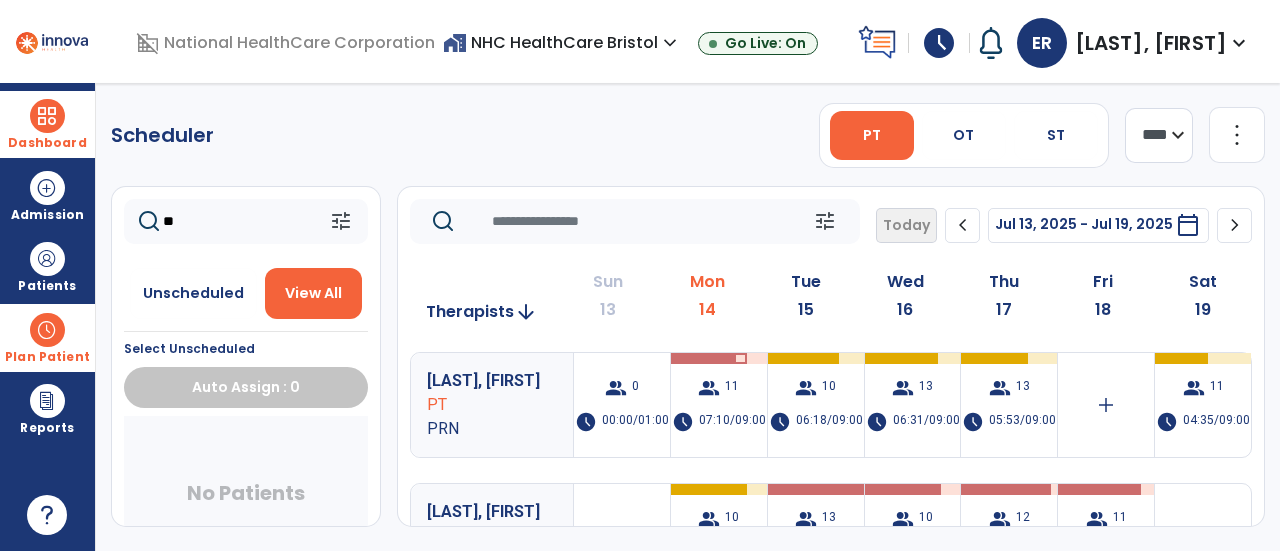 type on "*" 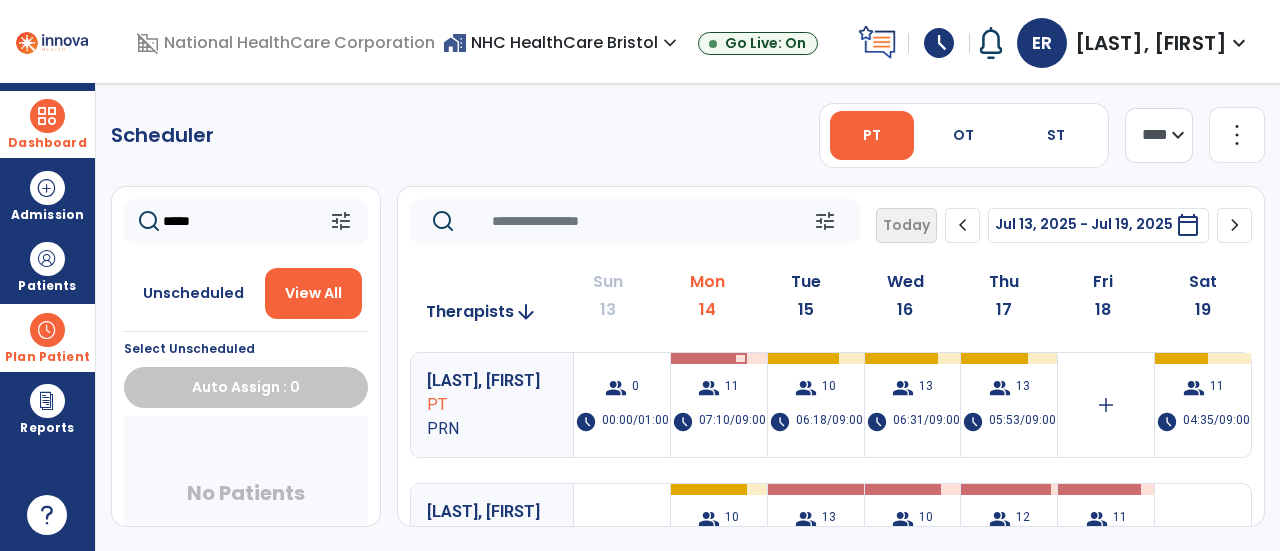 type on "*****" 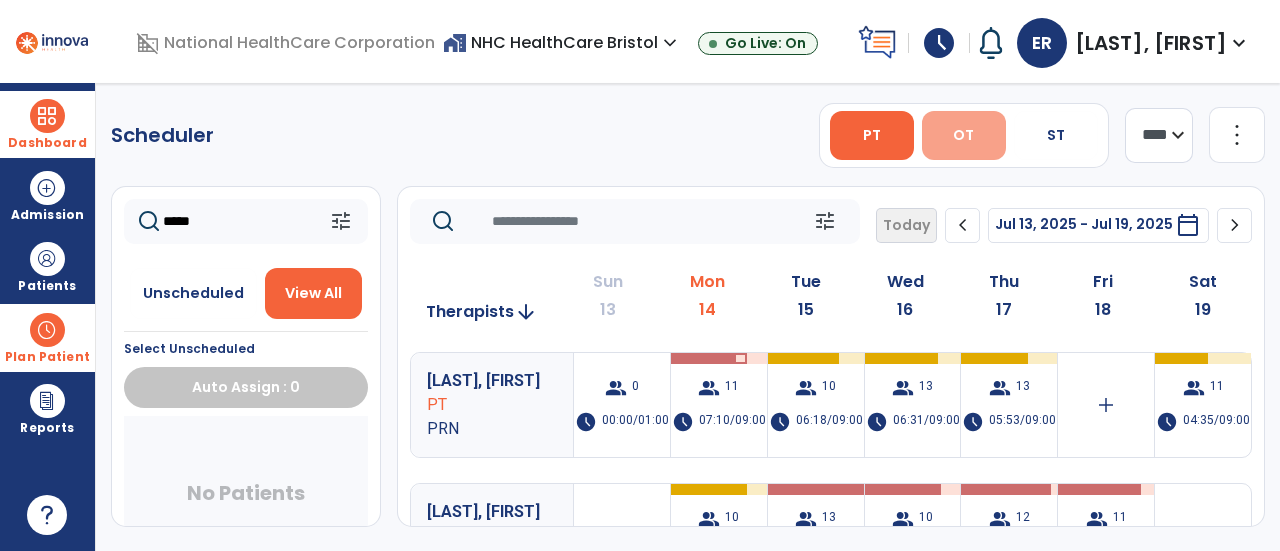 click on "OT" at bounding box center (963, 135) 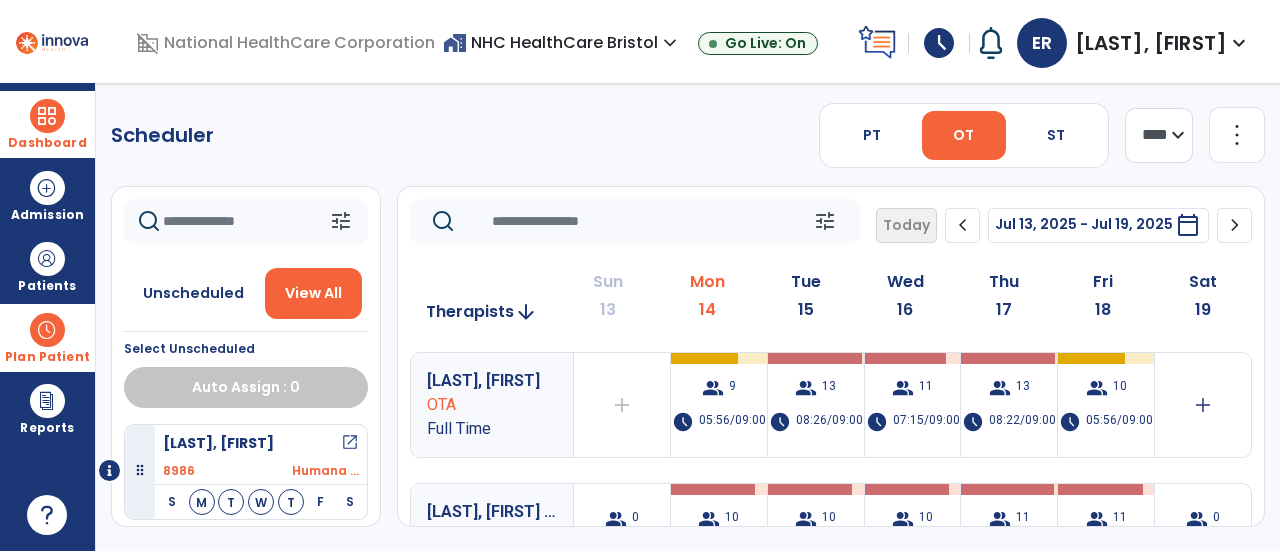 click 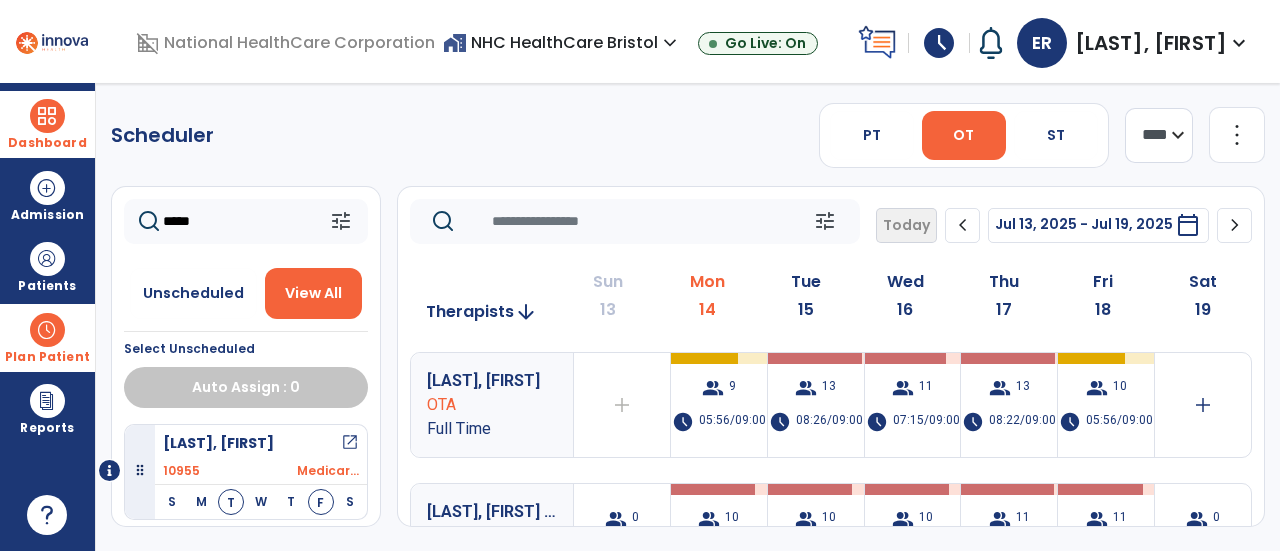 type on "*****" 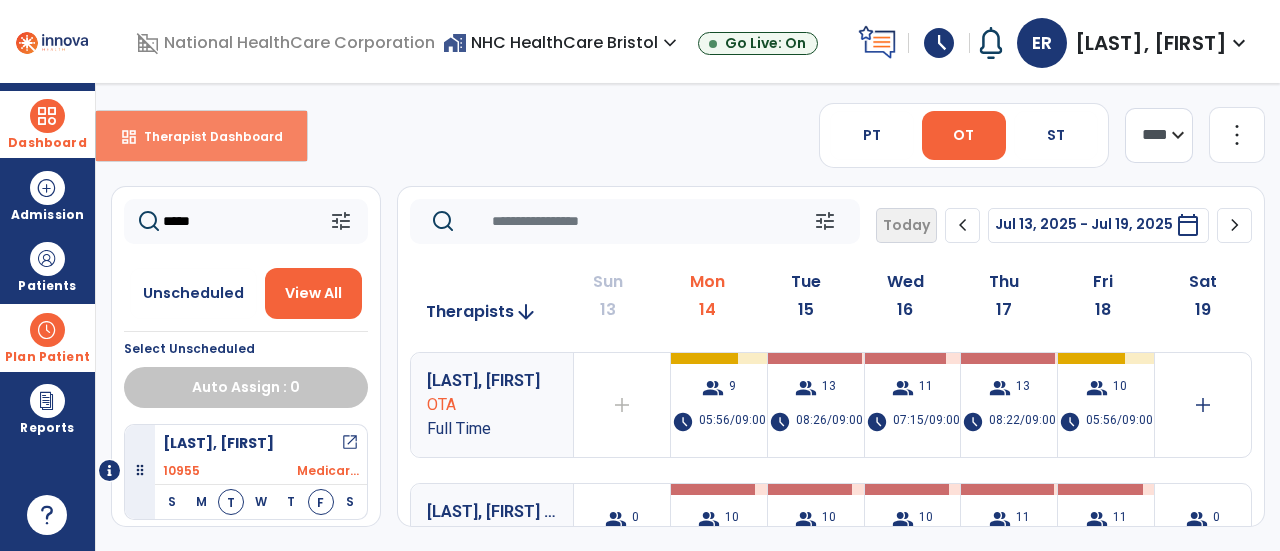 click on "Therapist Dashboard" at bounding box center [205, 136] 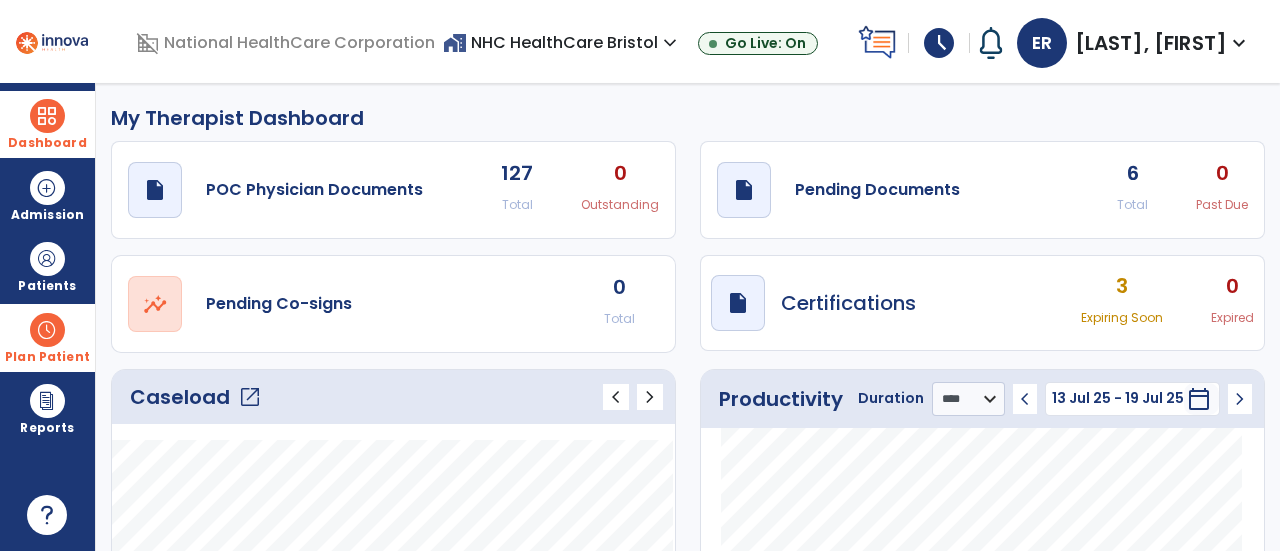 click on "open_in_new" 